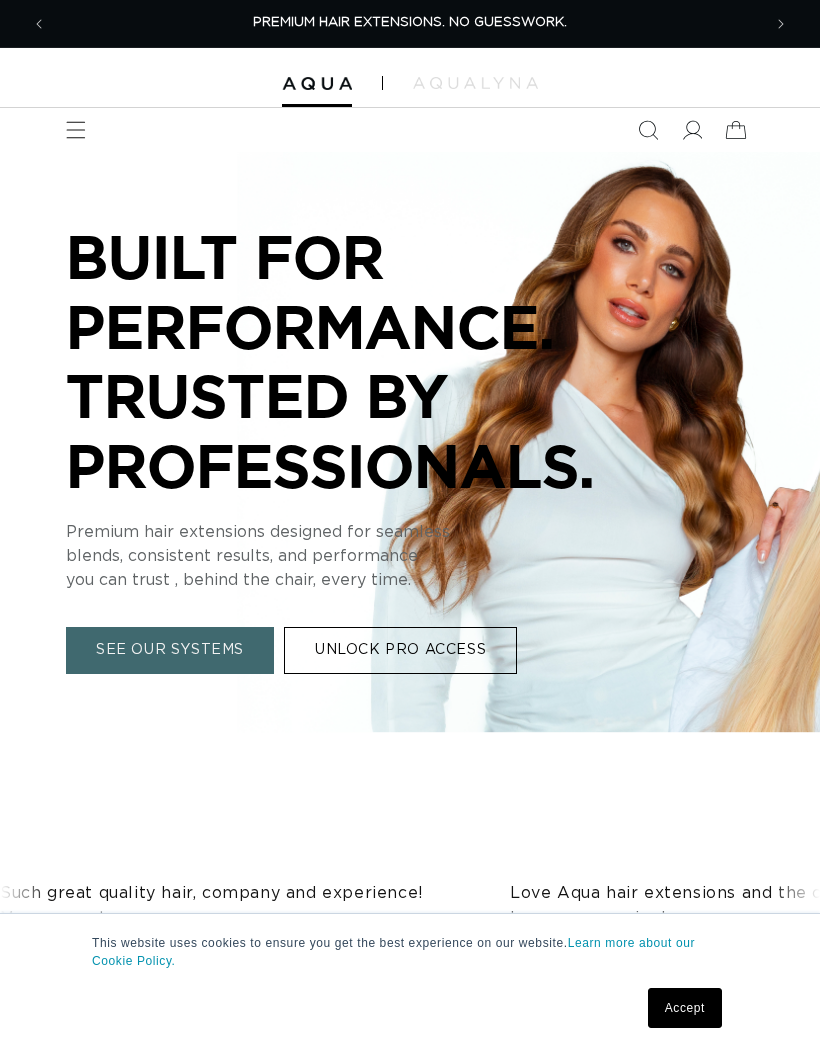 scroll, scrollTop: 0, scrollLeft: 0, axis: both 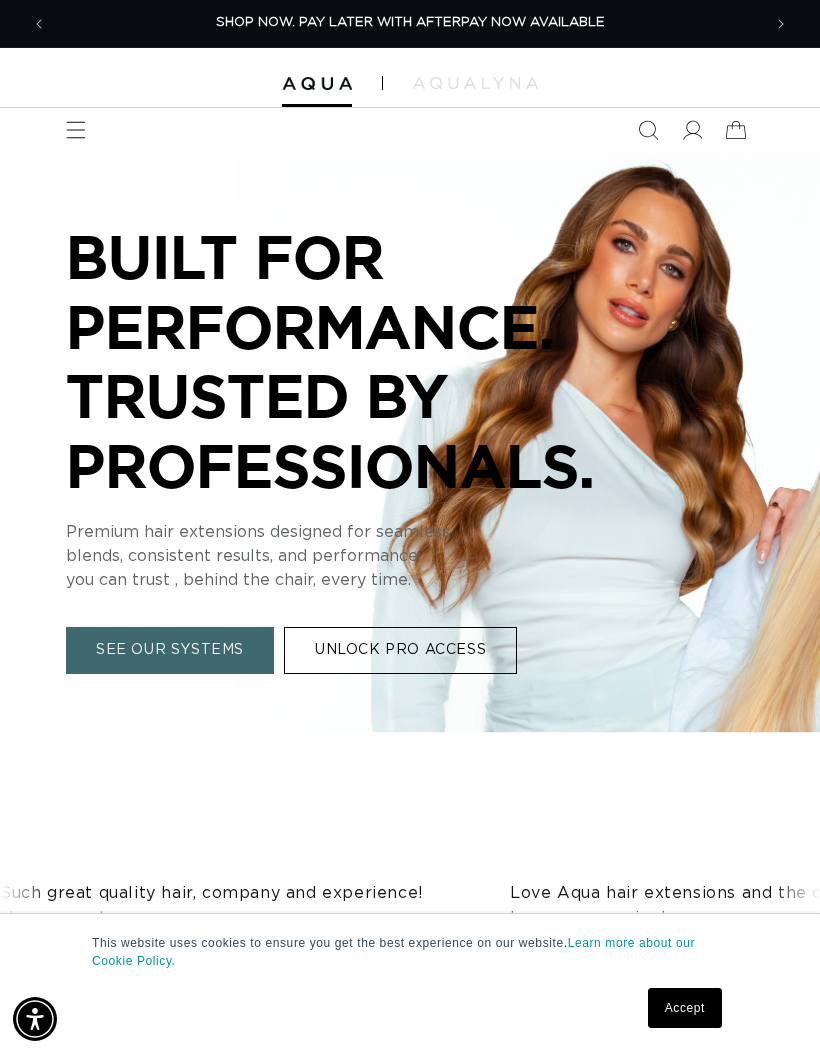 click on "UNLOCK PRO ACCESS" at bounding box center [400, 651] 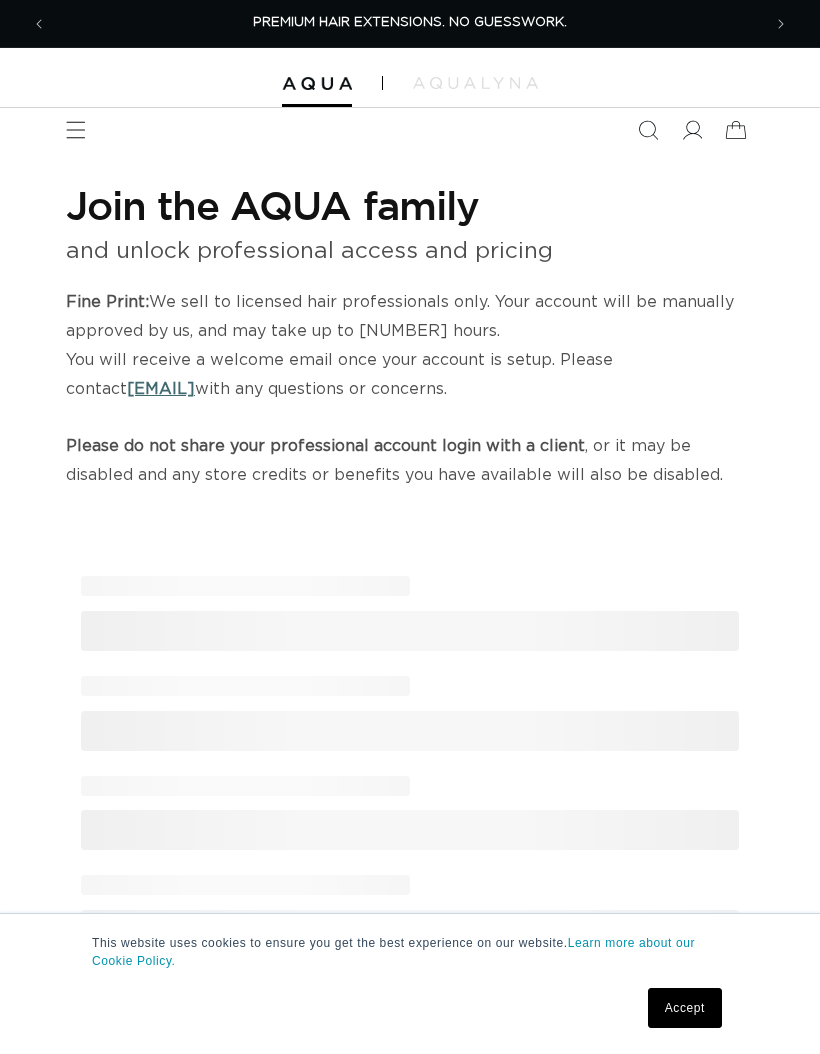 scroll, scrollTop: 0, scrollLeft: 0, axis: both 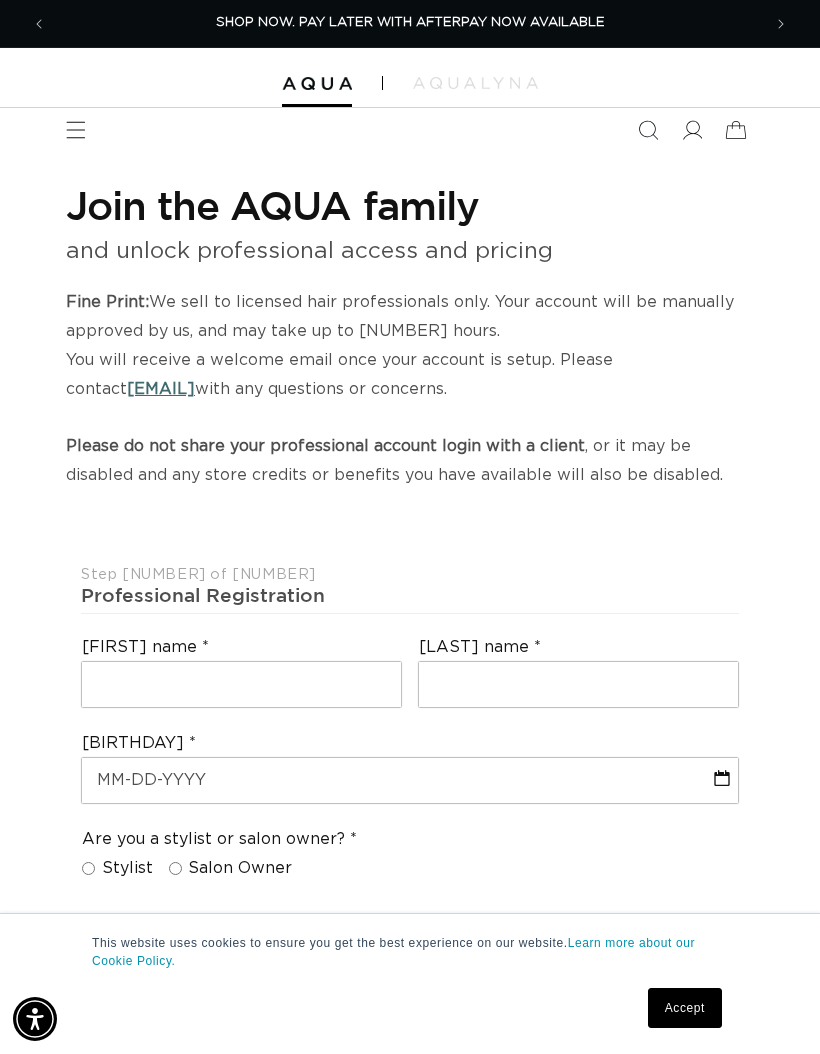 click at bounding box center (692, 130) 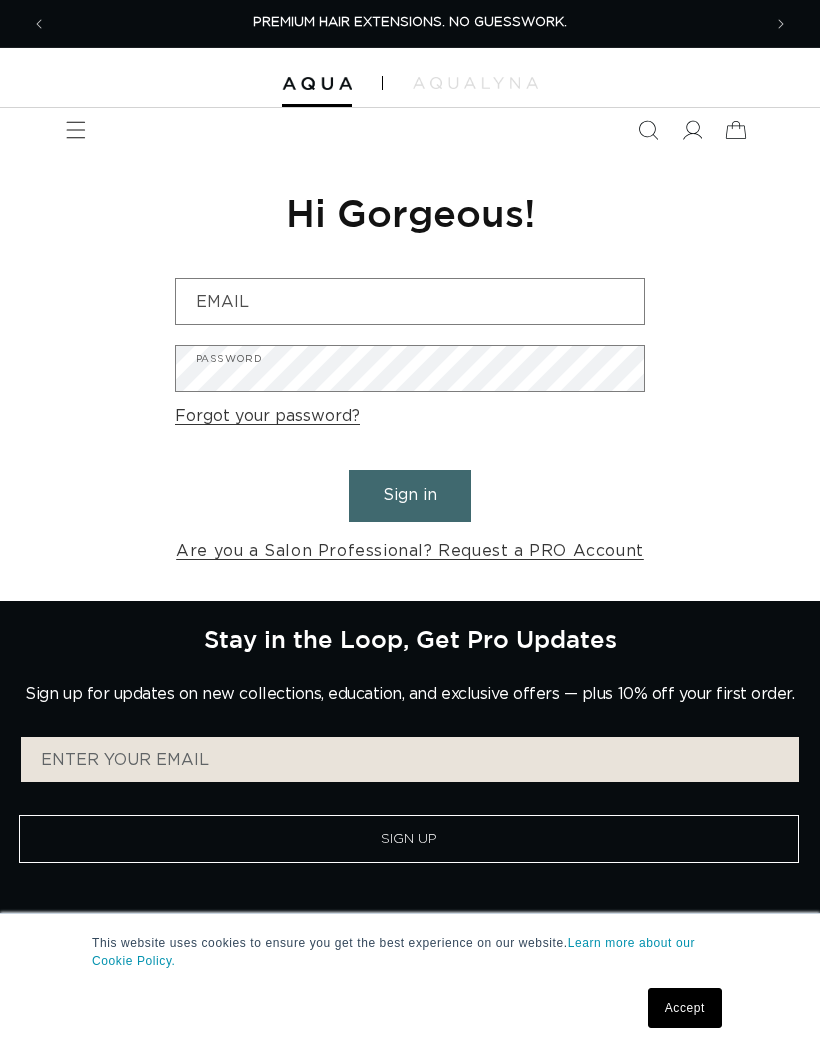 scroll, scrollTop: 0, scrollLeft: 0, axis: both 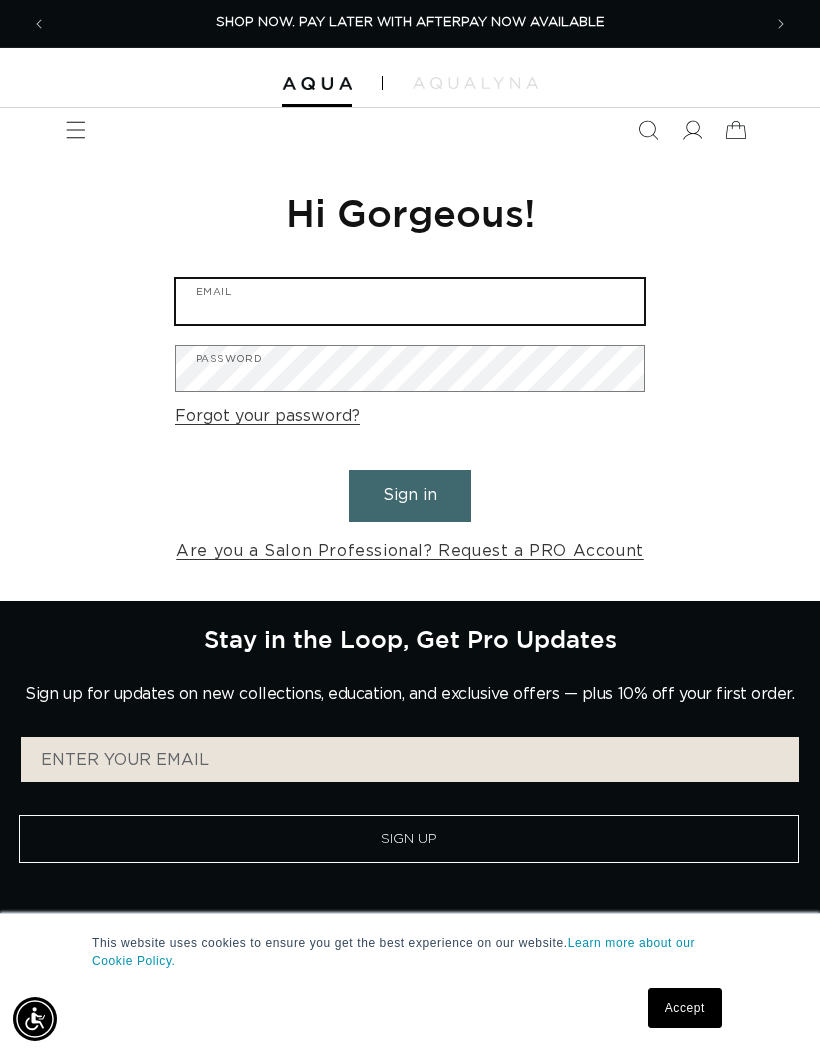 type on "sue5665@aol.com" 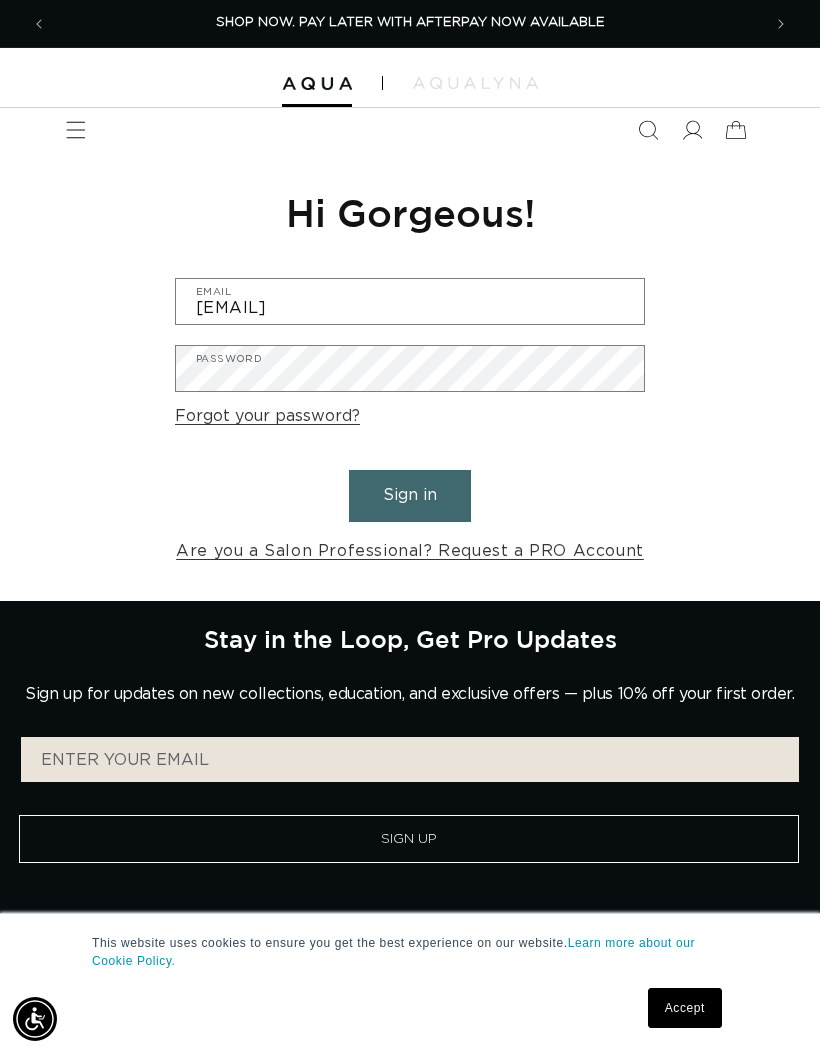 click on "Sign in" at bounding box center [410, 495] 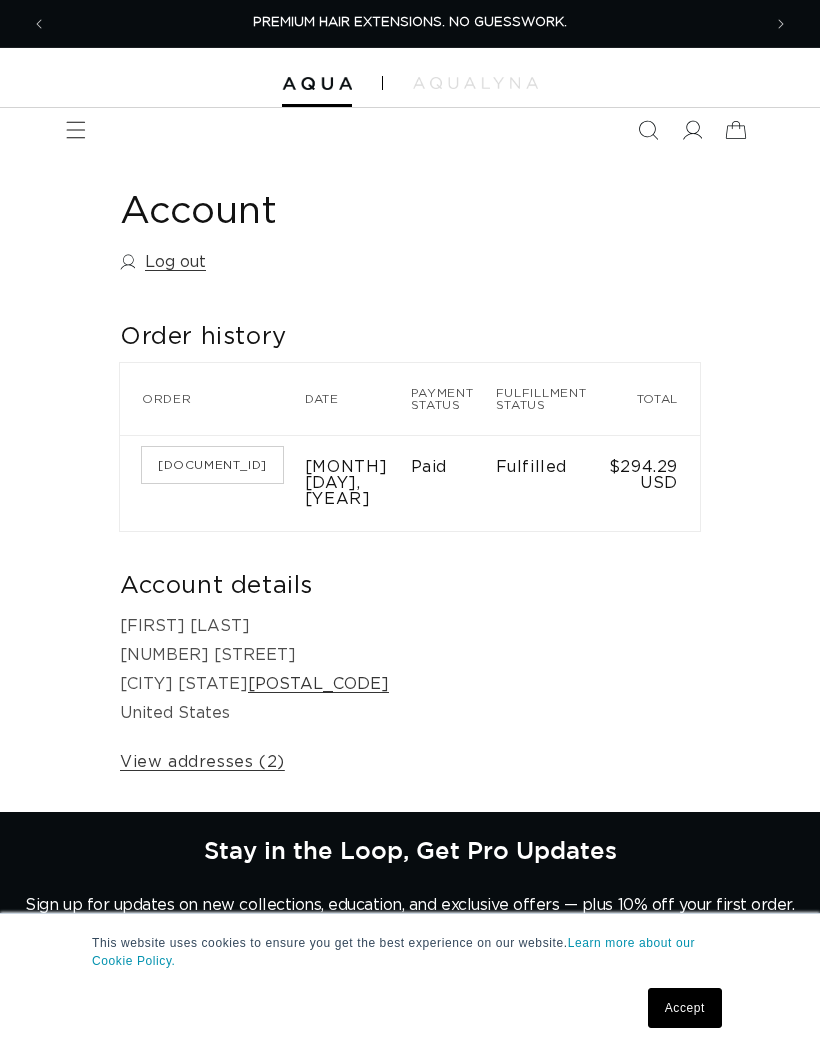 scroll, scrollTop: 0, scrollLeft: 0, axis: both 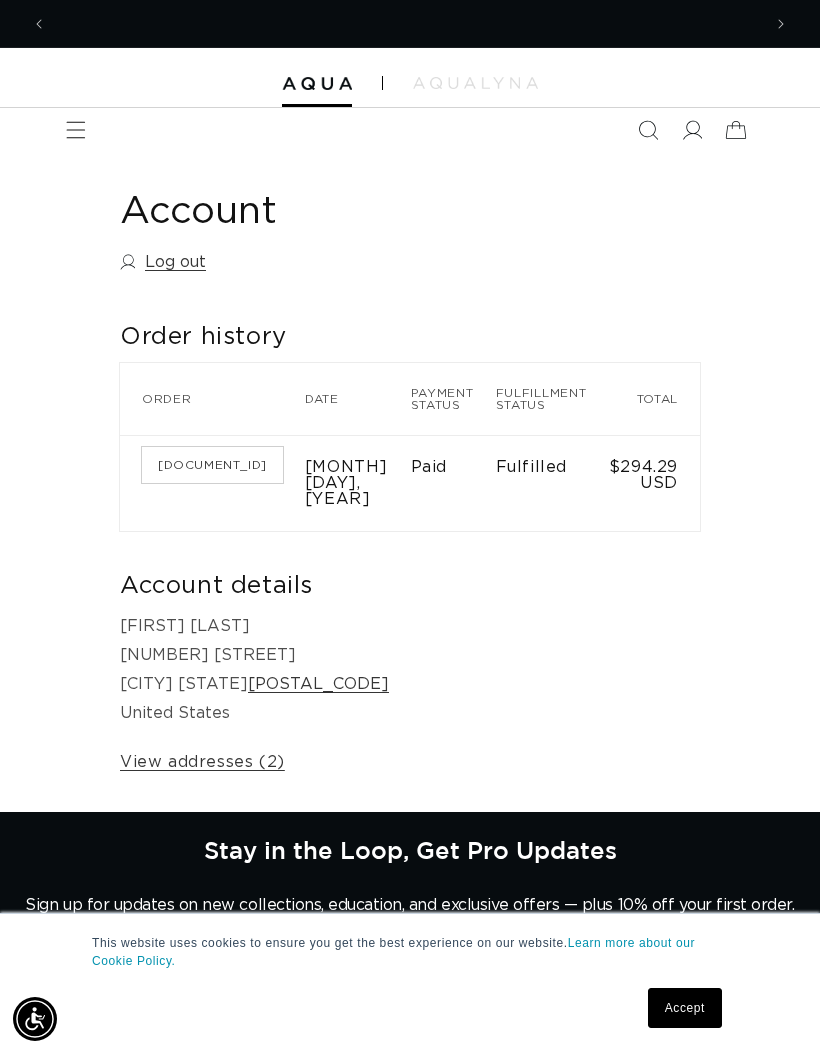click at bounding box center [76, 130] 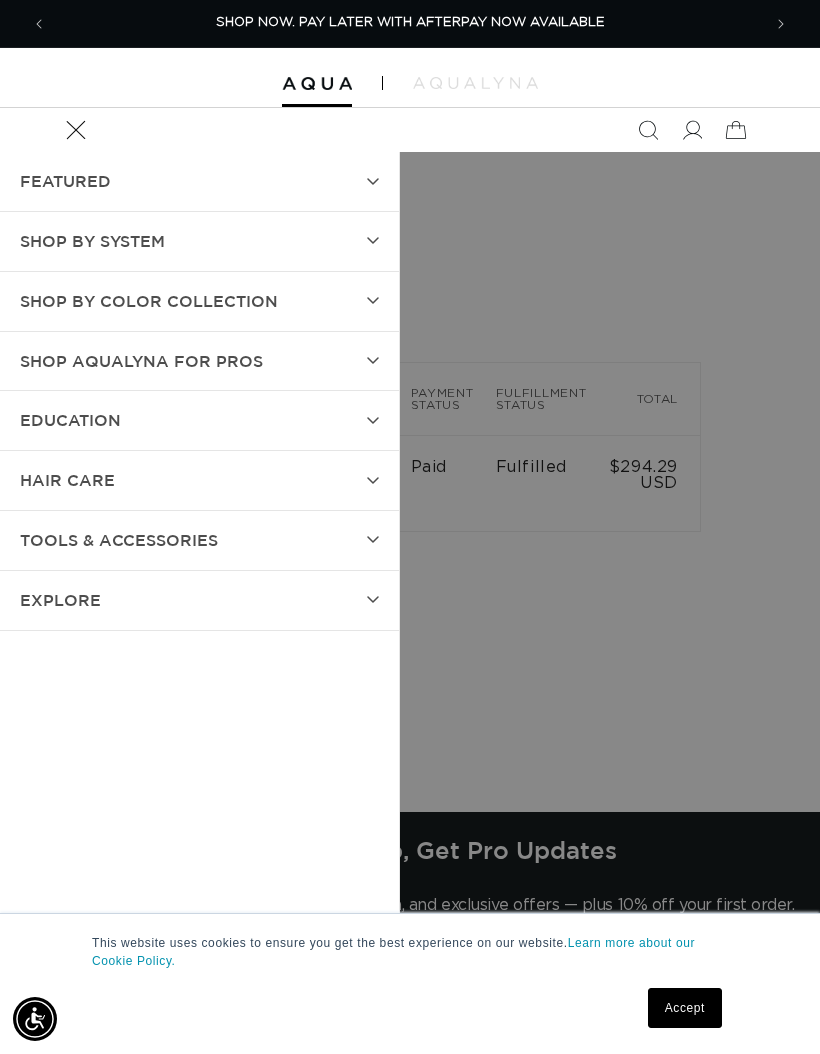 click 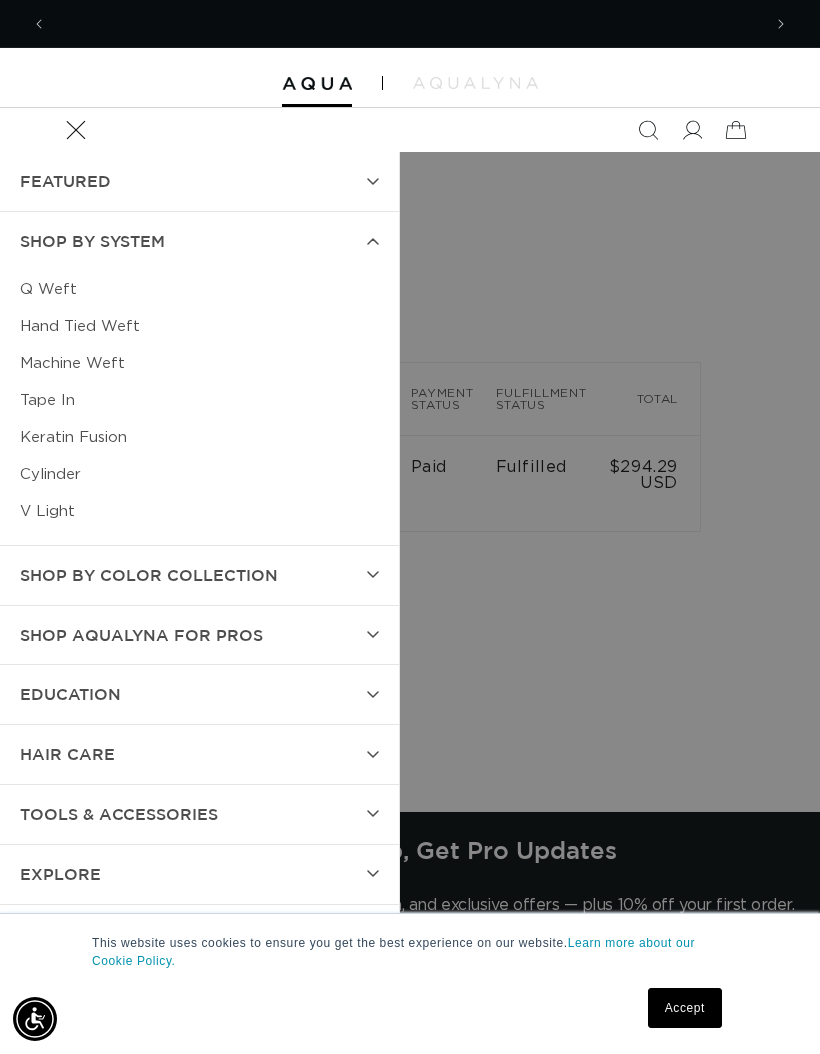 scroll, scrollTop: 0, scrollLeft: 1428, axis: horizontal 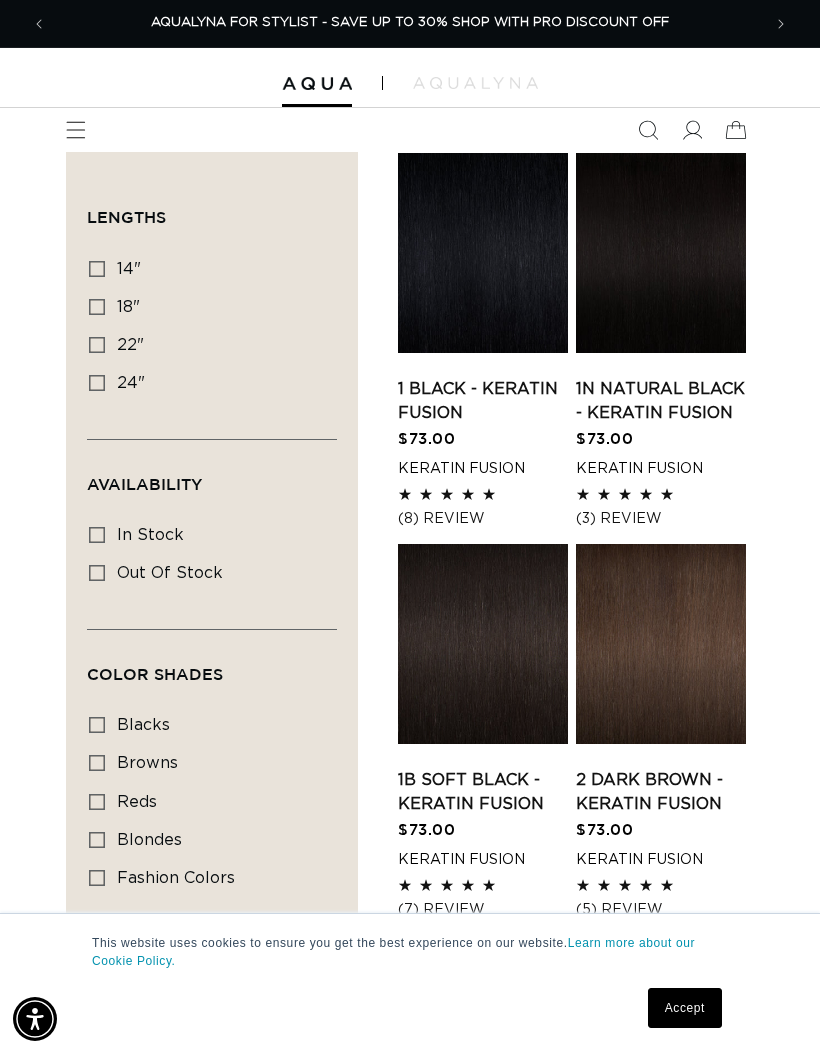 click 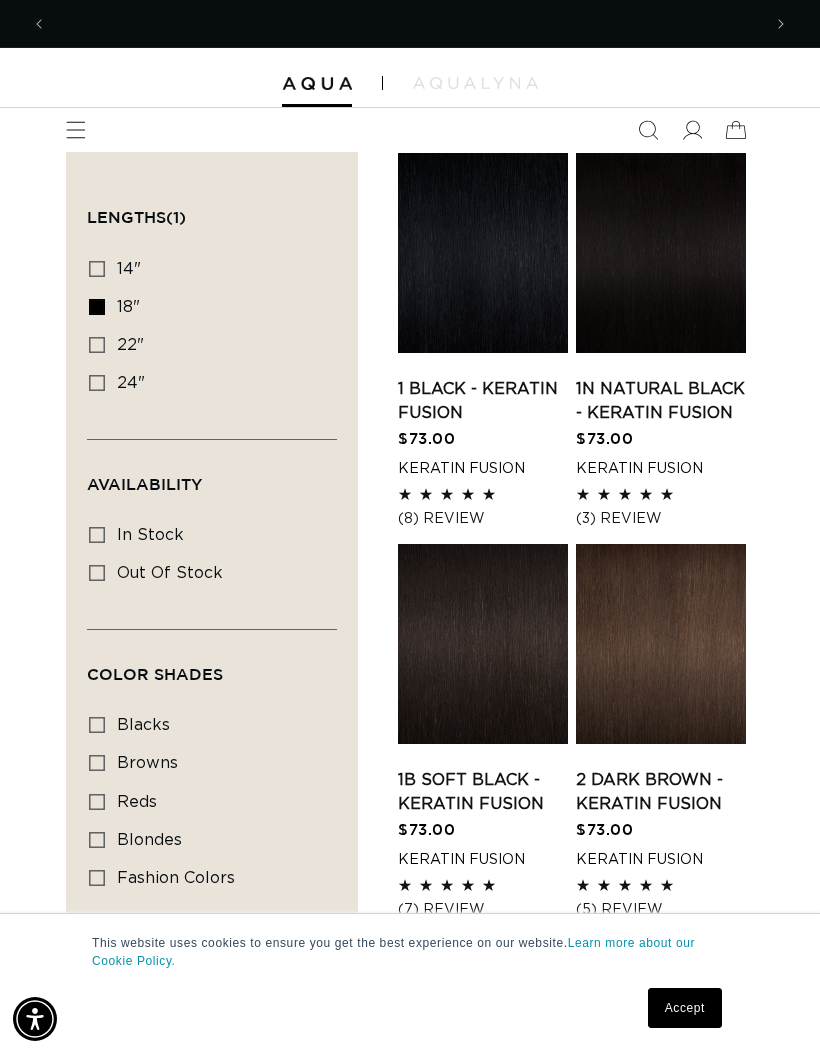 scroll, scrollTop: 0, scrollLeft: 714, axis: horizontal 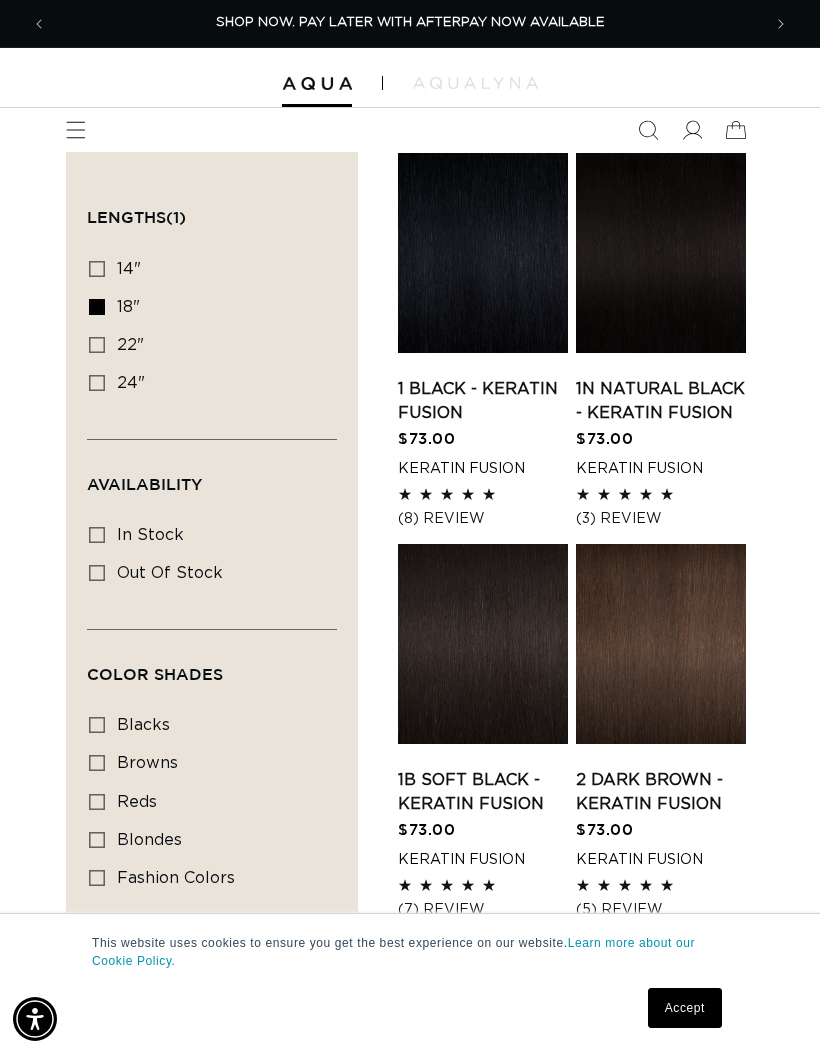 click on "blondes
blondes (28 products)" at bounding box center (206, 841) 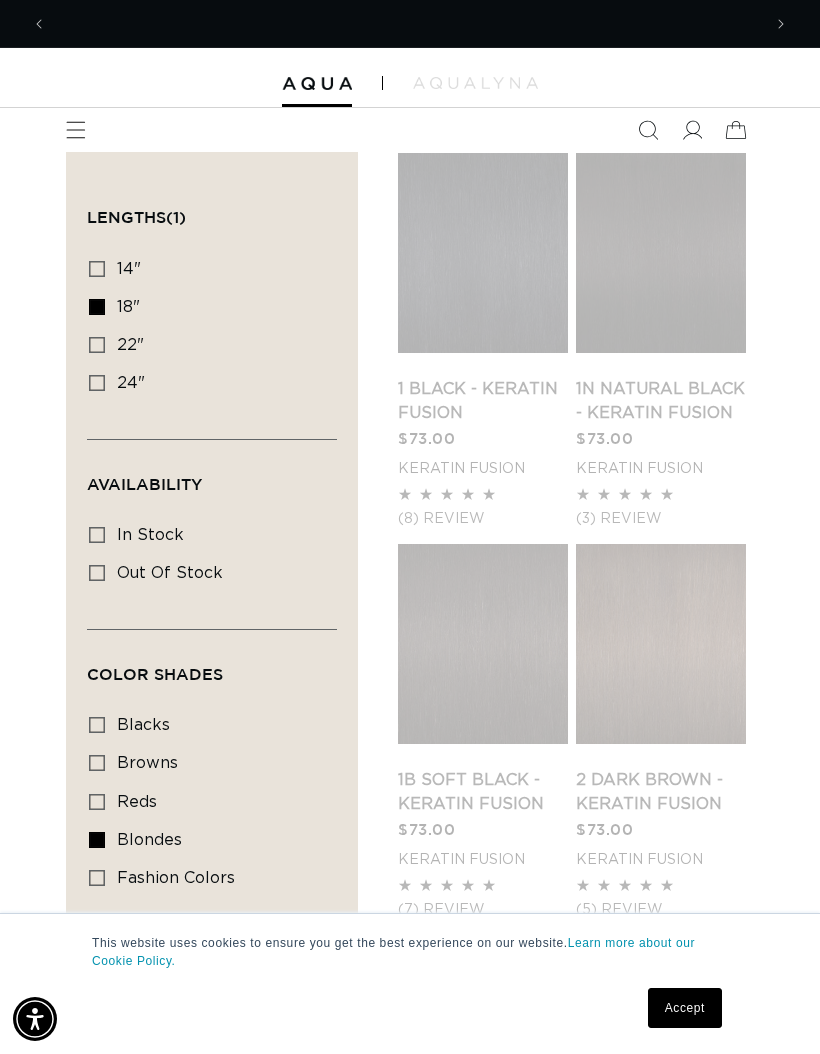 scroll, scrollTop: 0, scrollLeft: 1428, axis: horizontal 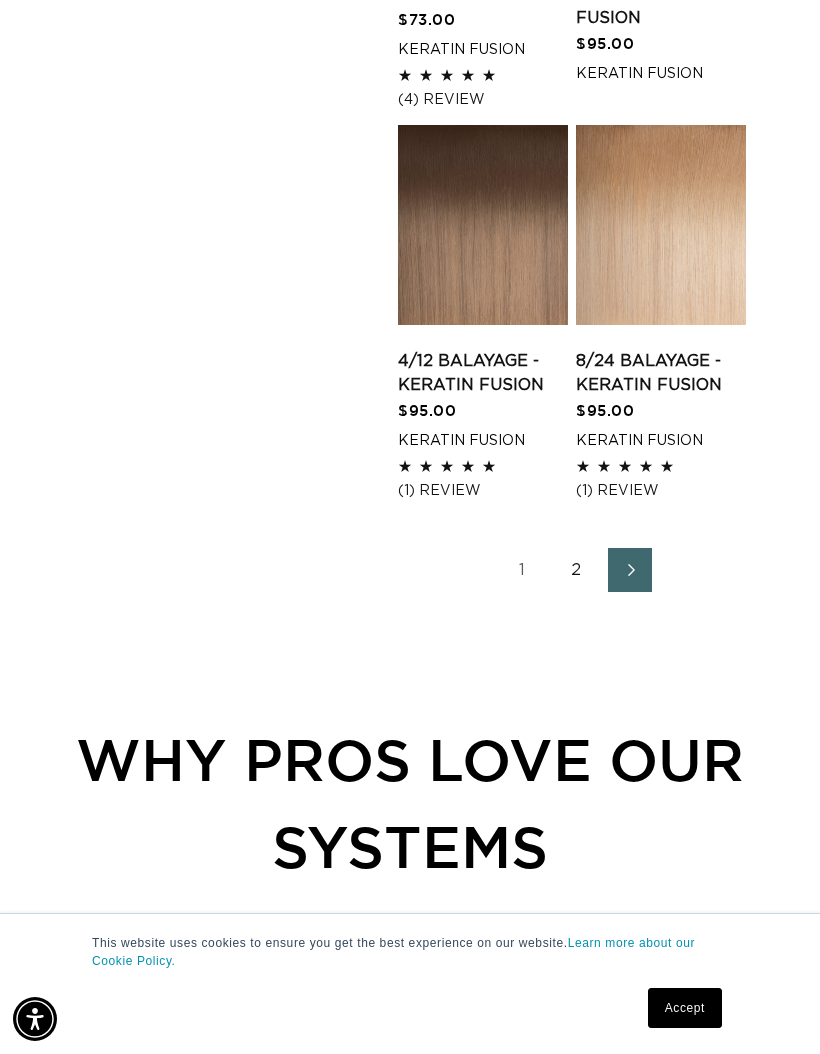 click 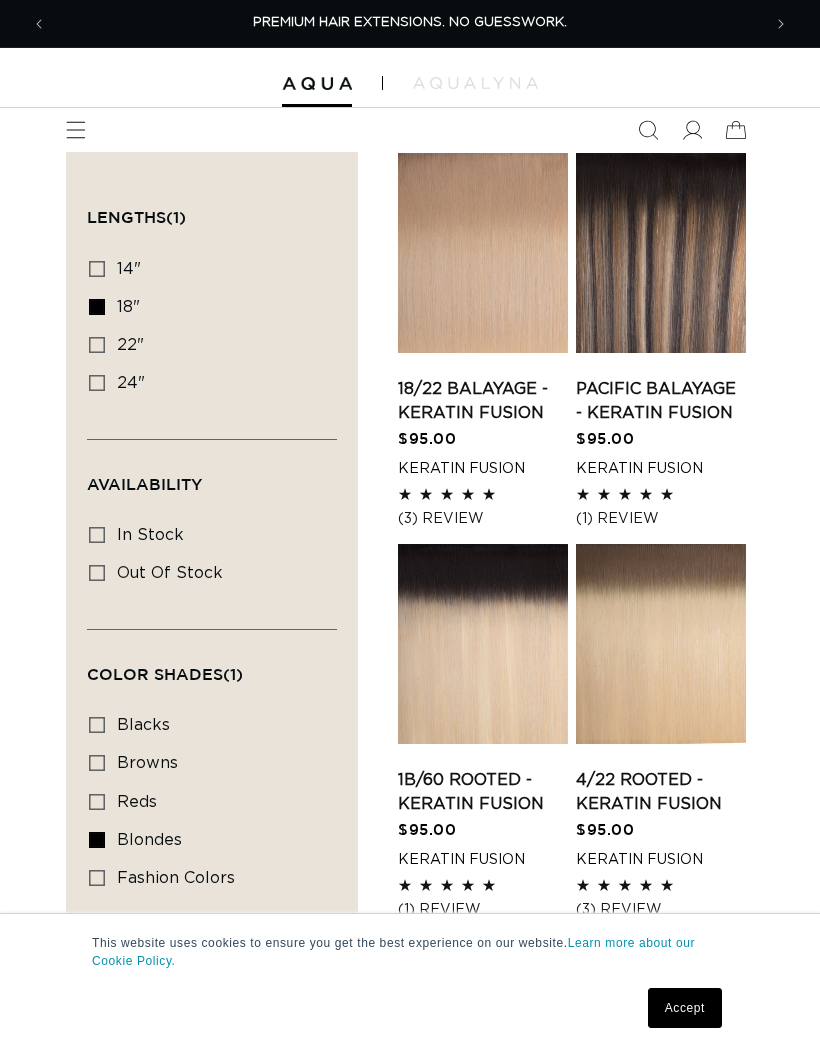 scroll, scrollTop: 0, scrollLeft: 0, axis: both 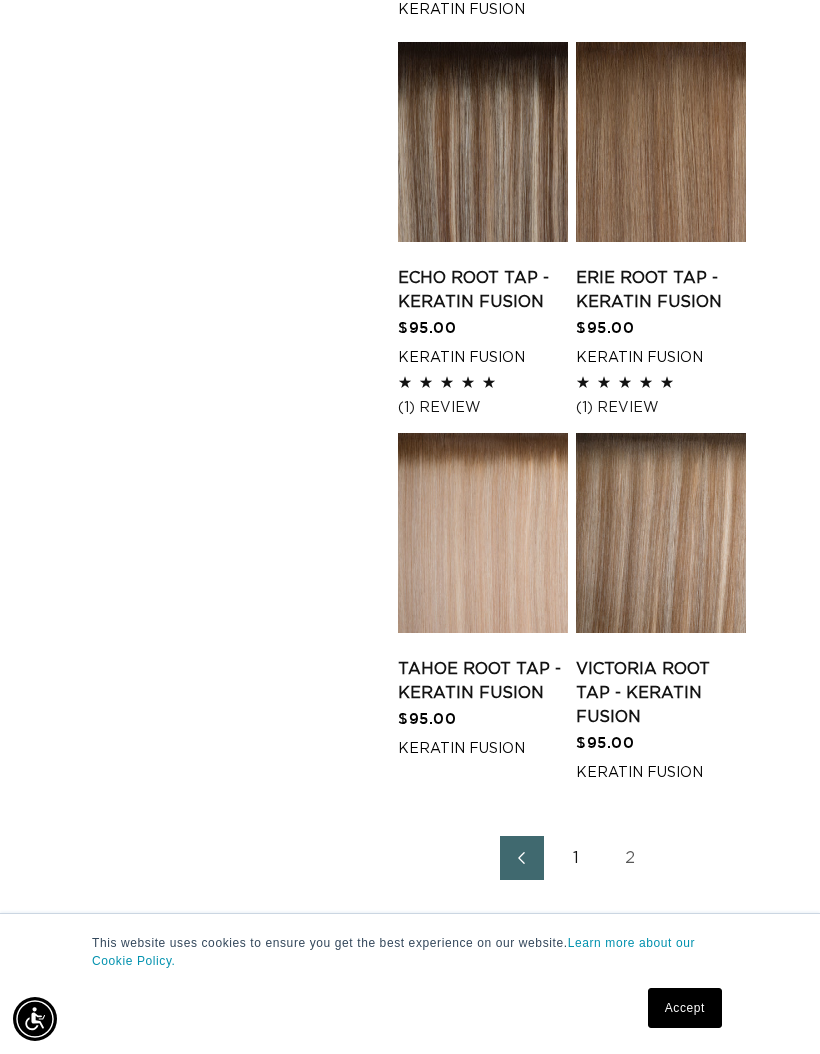 click on "Victoria Root Tap - Keratin Fusion" at bounding box center [661, 693] 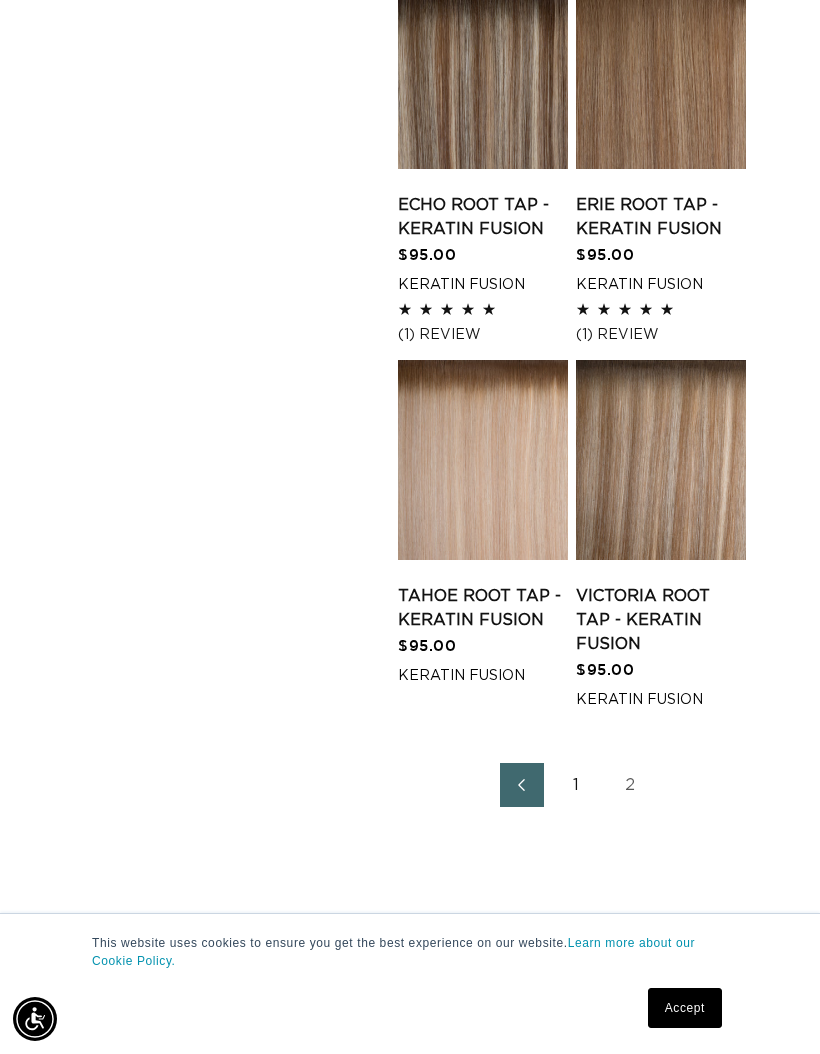 scroll, scrollTop: 0, scrollLeft: 0, axis: both 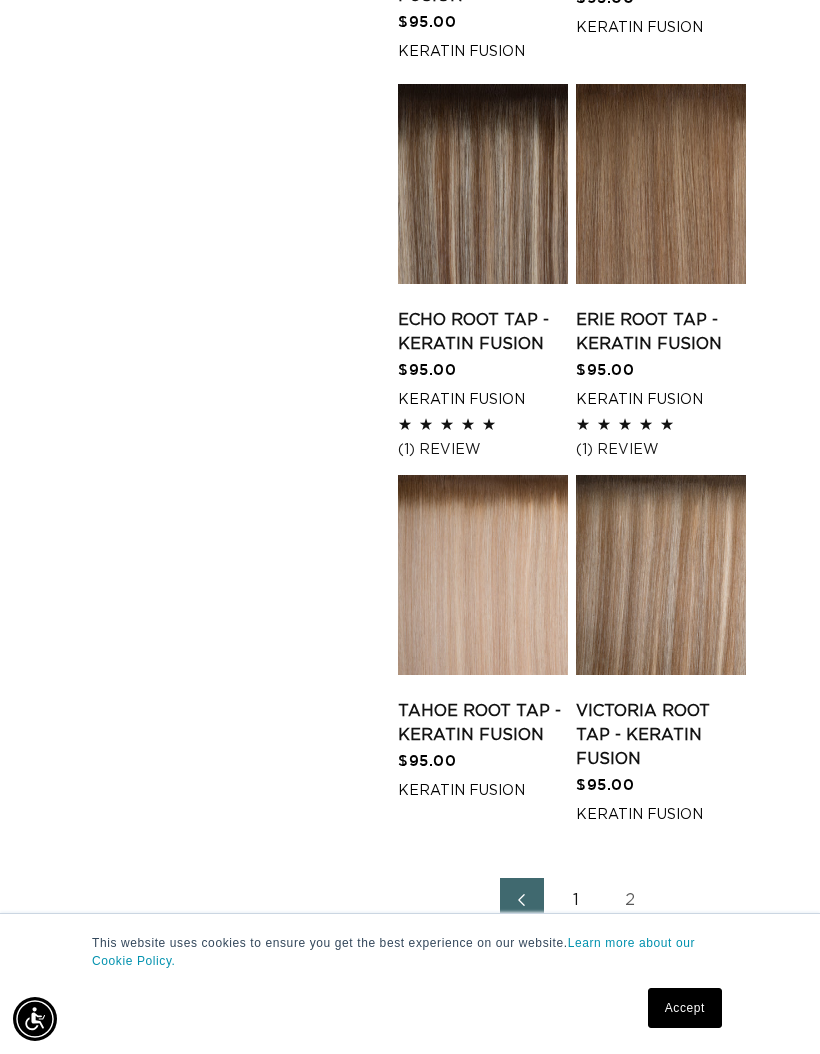 click on "Erie Root Tap - Keratin Fusion" at bounding box center [661, 332] 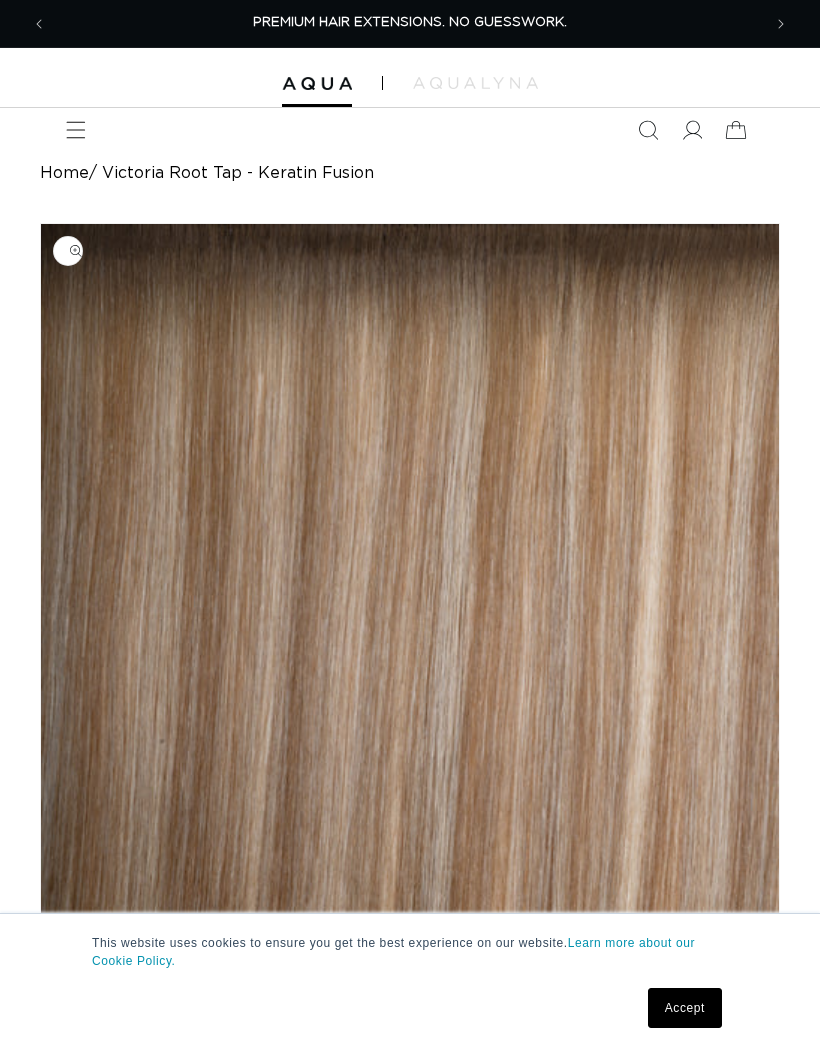 scroll, scrollTop: 0, scrollLeft: 0, axis: both 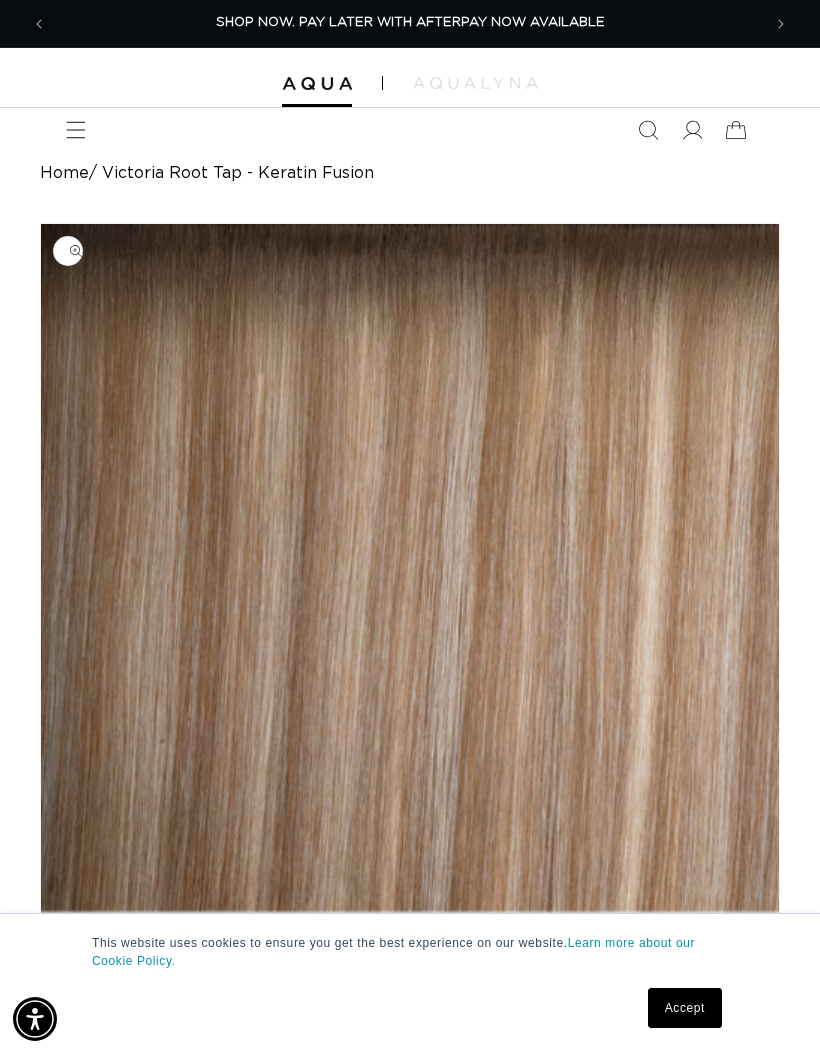 click at bounding box center [648, 130] 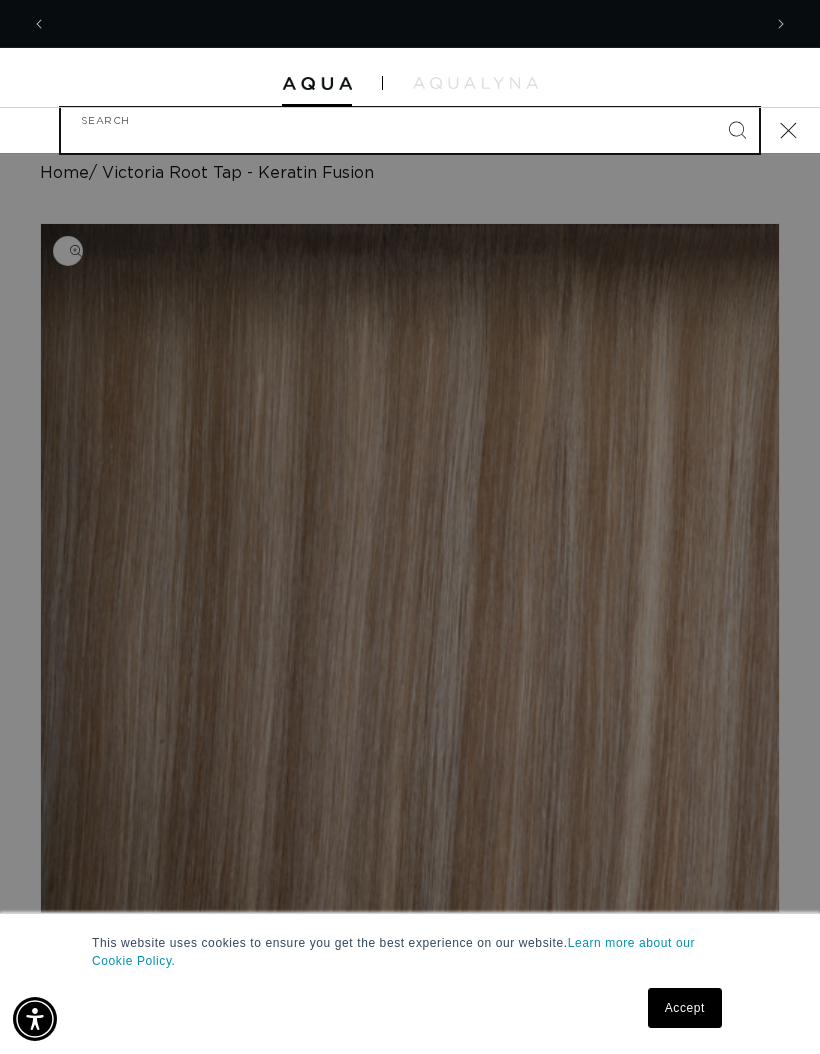 scroll, scrollTop: 0, scrollLeft: 0, axis: both 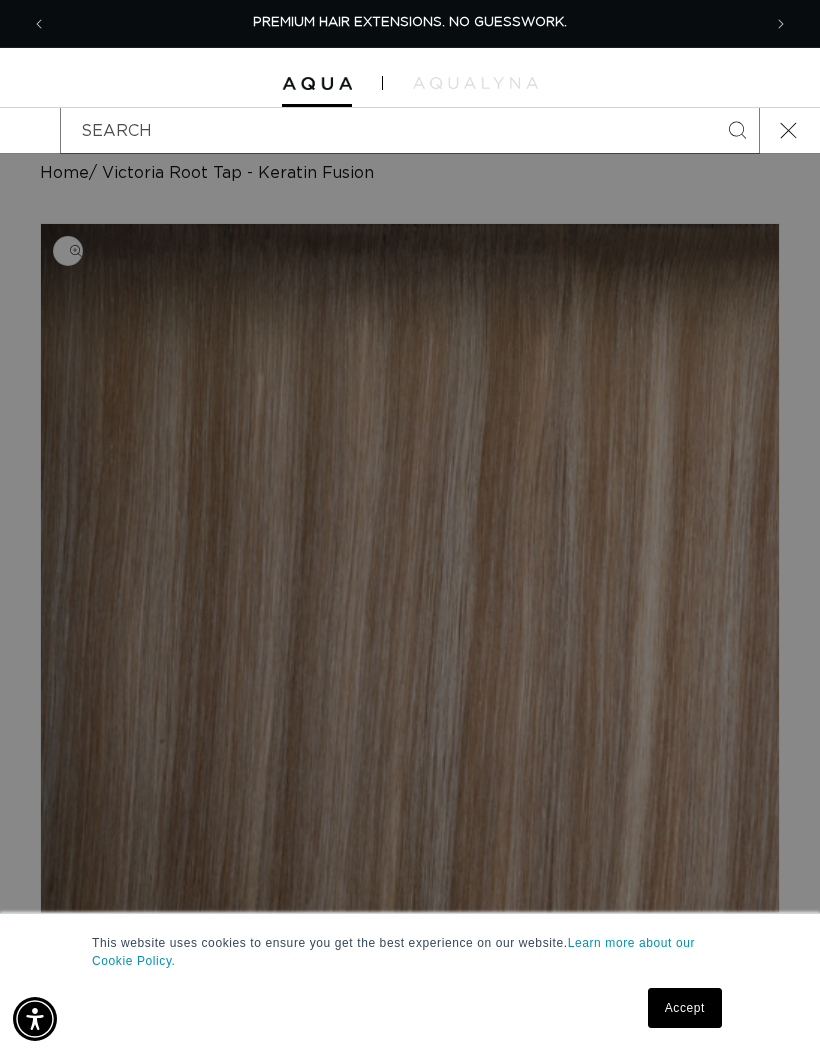 click 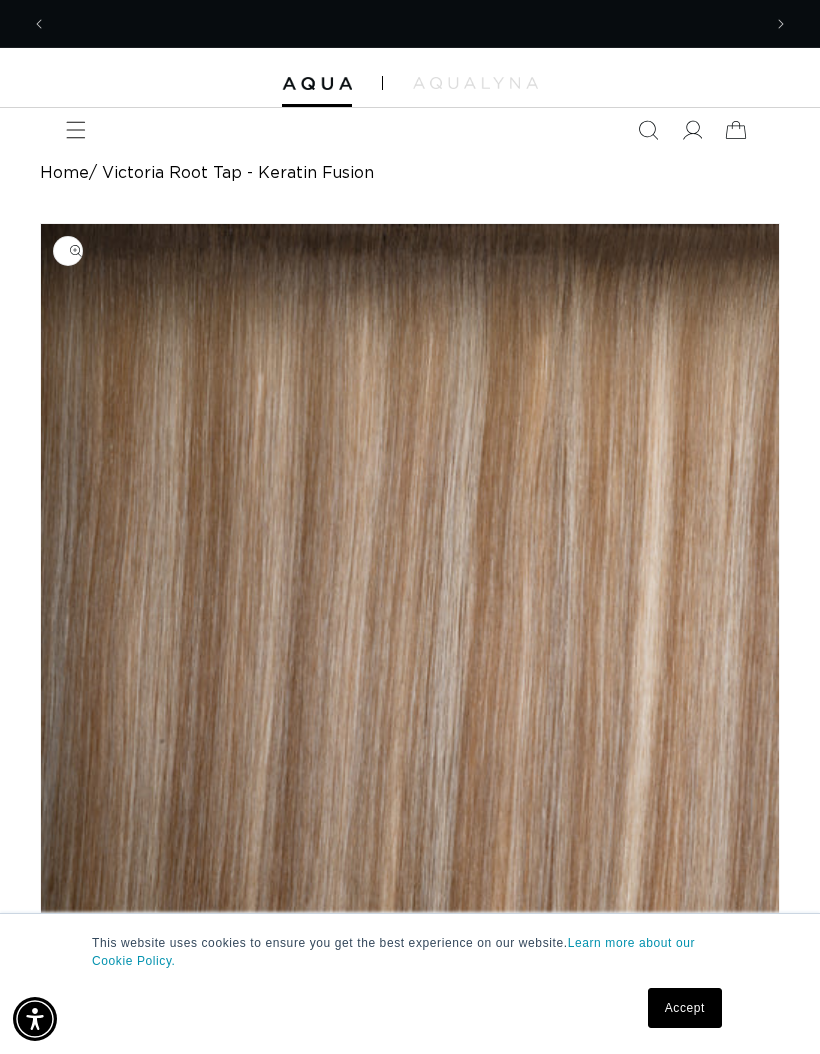 scroll, scrollTop: 38, scrollLeft: 0, axis: vertical 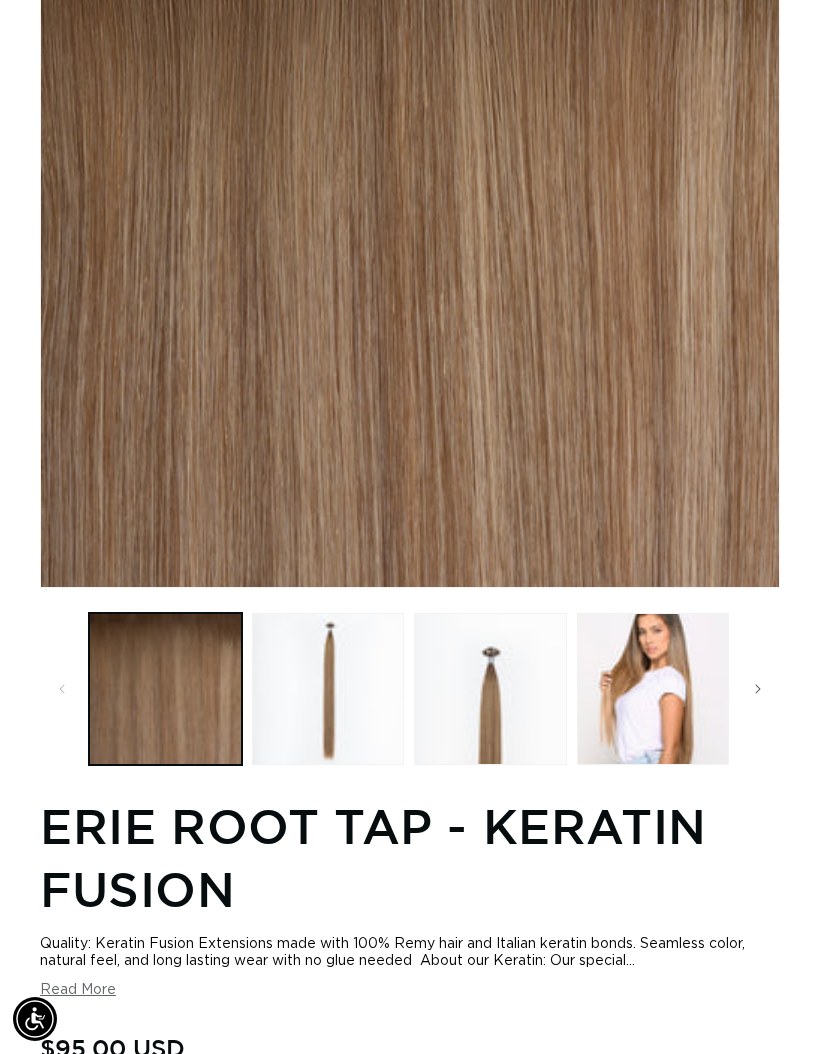 click at bounding box center [490, 689] 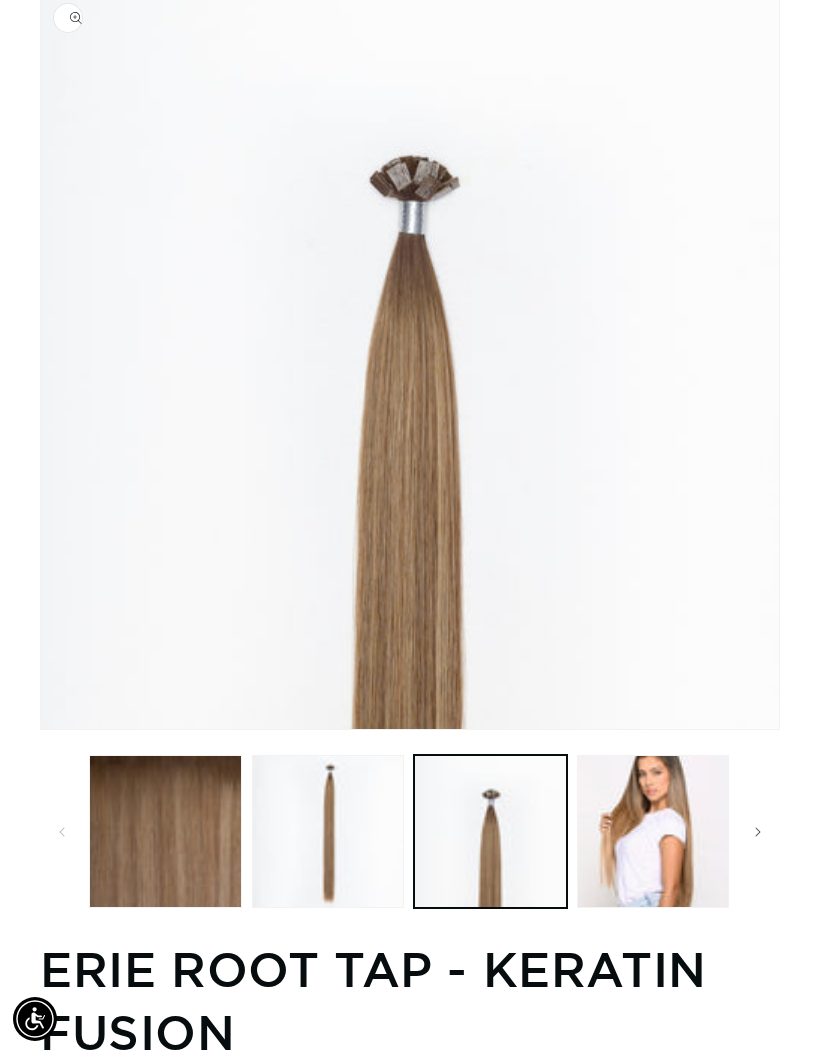 scroll, scrollTop: 222, scrollLeft: 0, axis: vertical 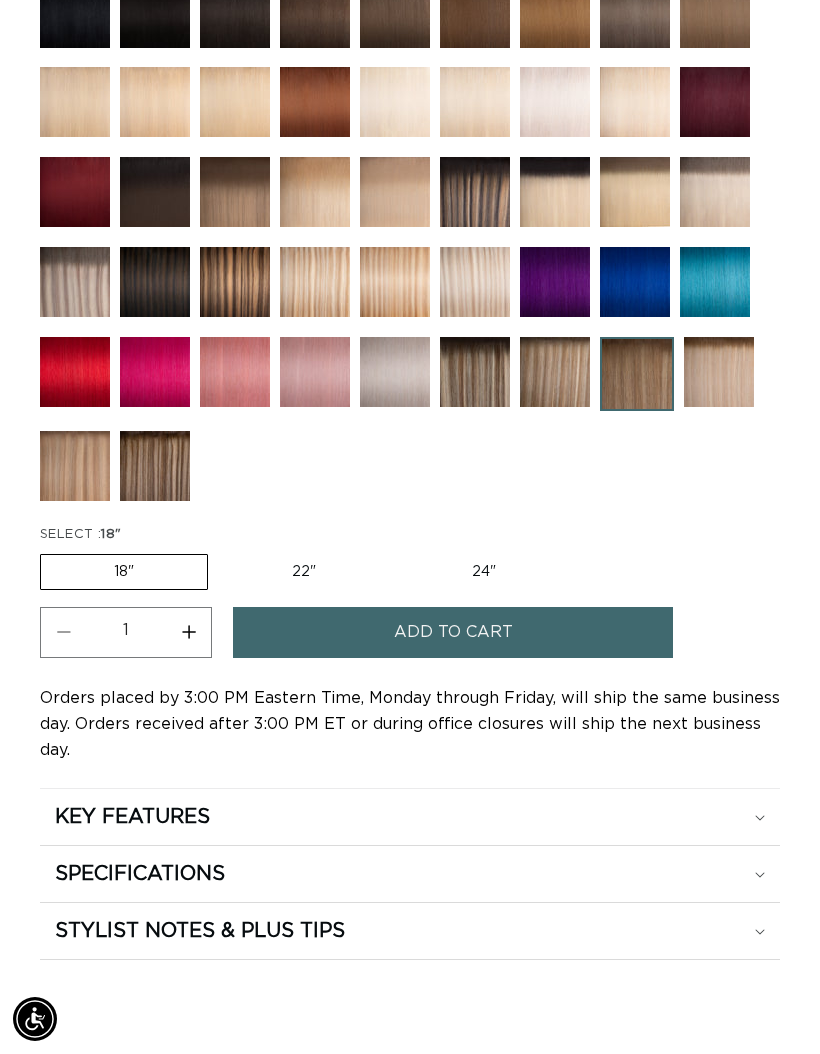 click at bounding box center [410, 244] 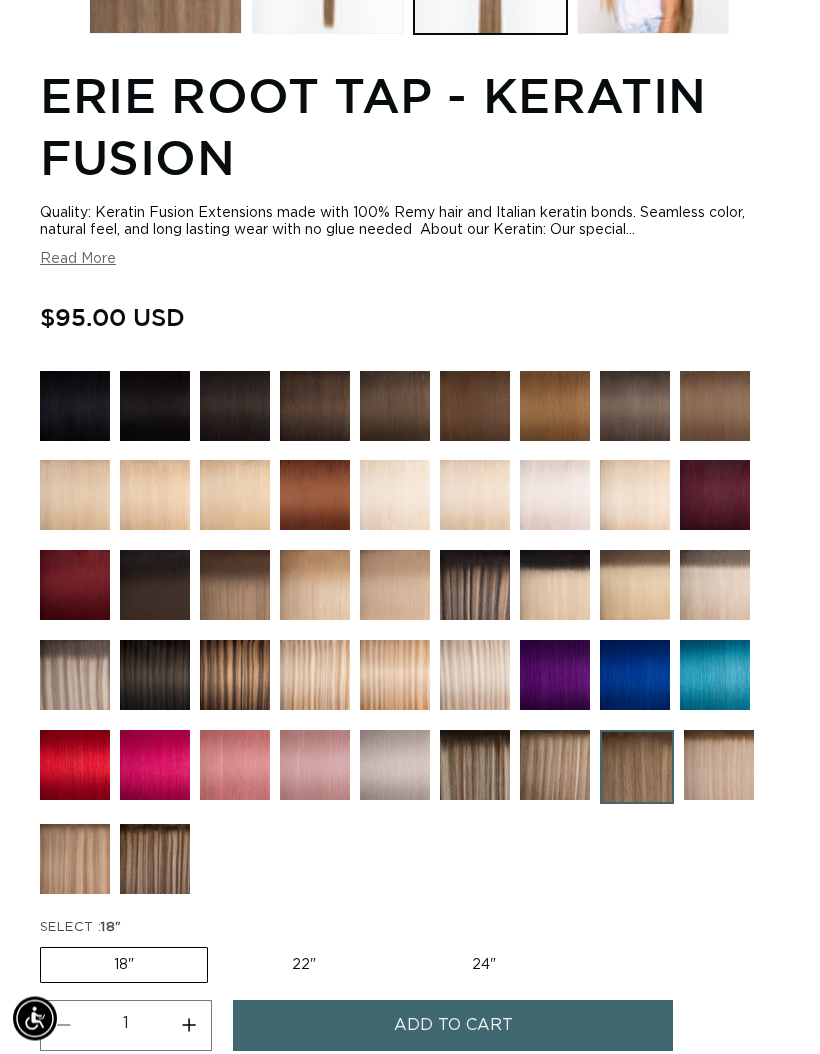 scroll, scrollTop: 1230, scrollLeft: 0, axis: vertical 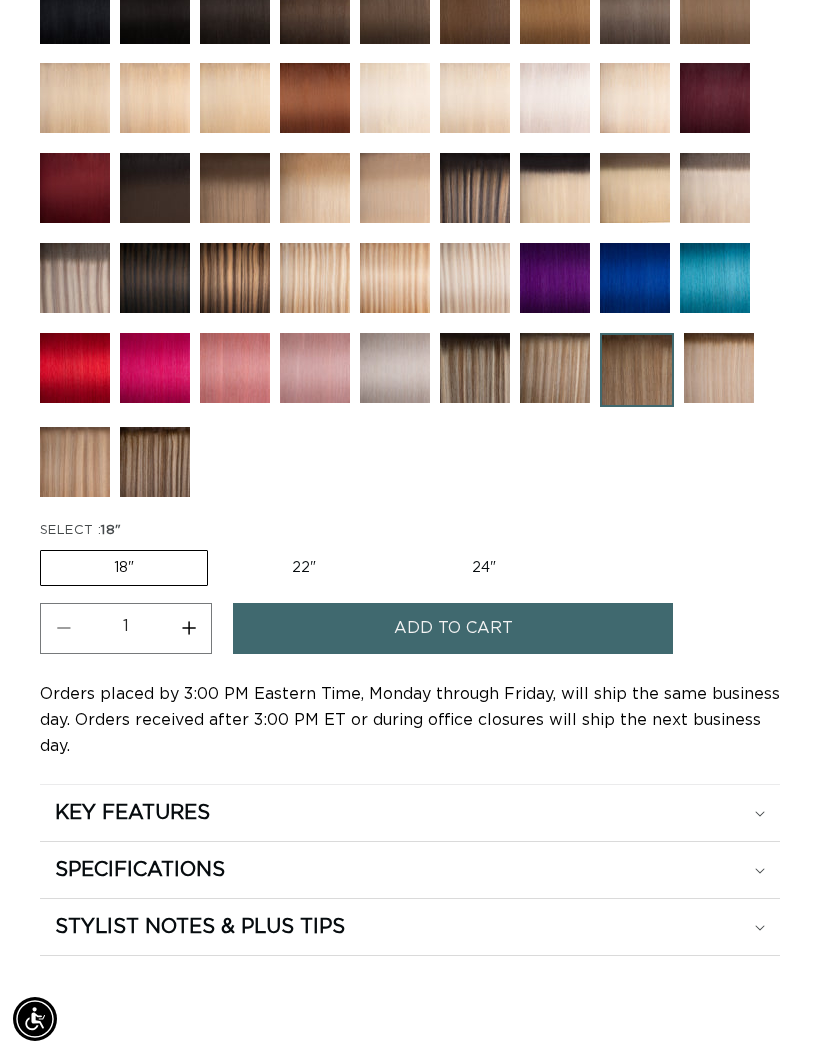 click on "Add to cart" at bounding box center [453, 628] 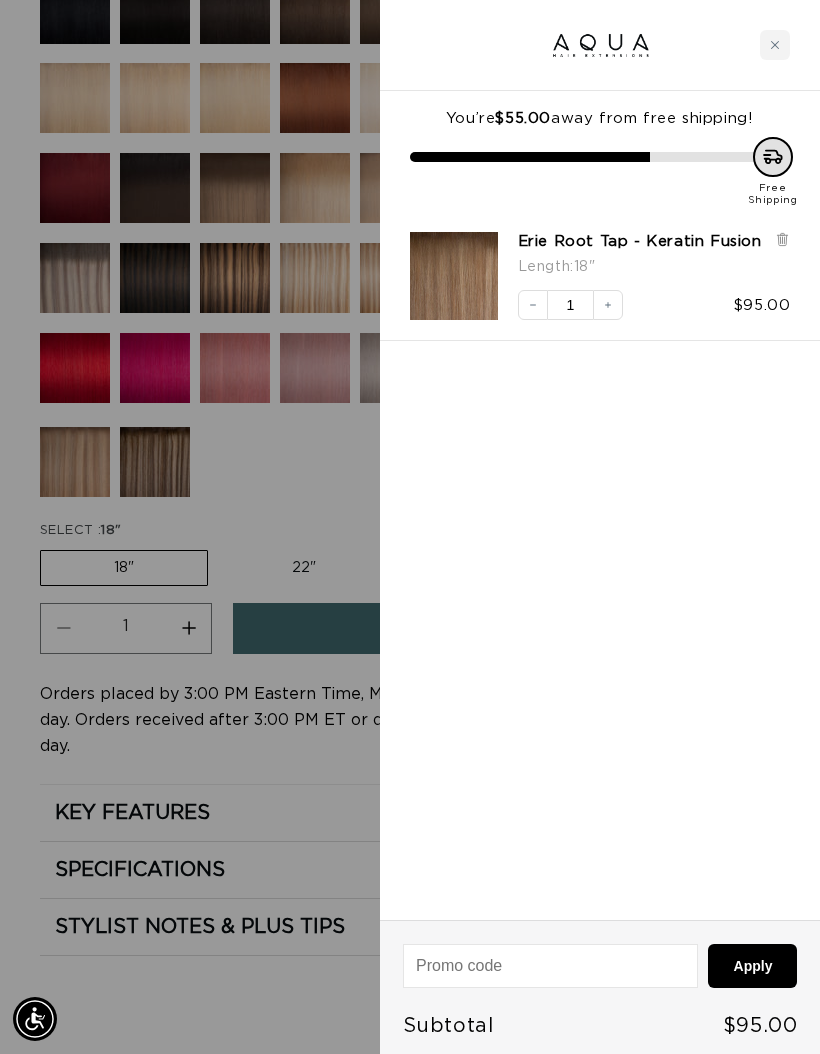 scroll, scrollTop: 0, scrollLeft: 714, axis: horizontal 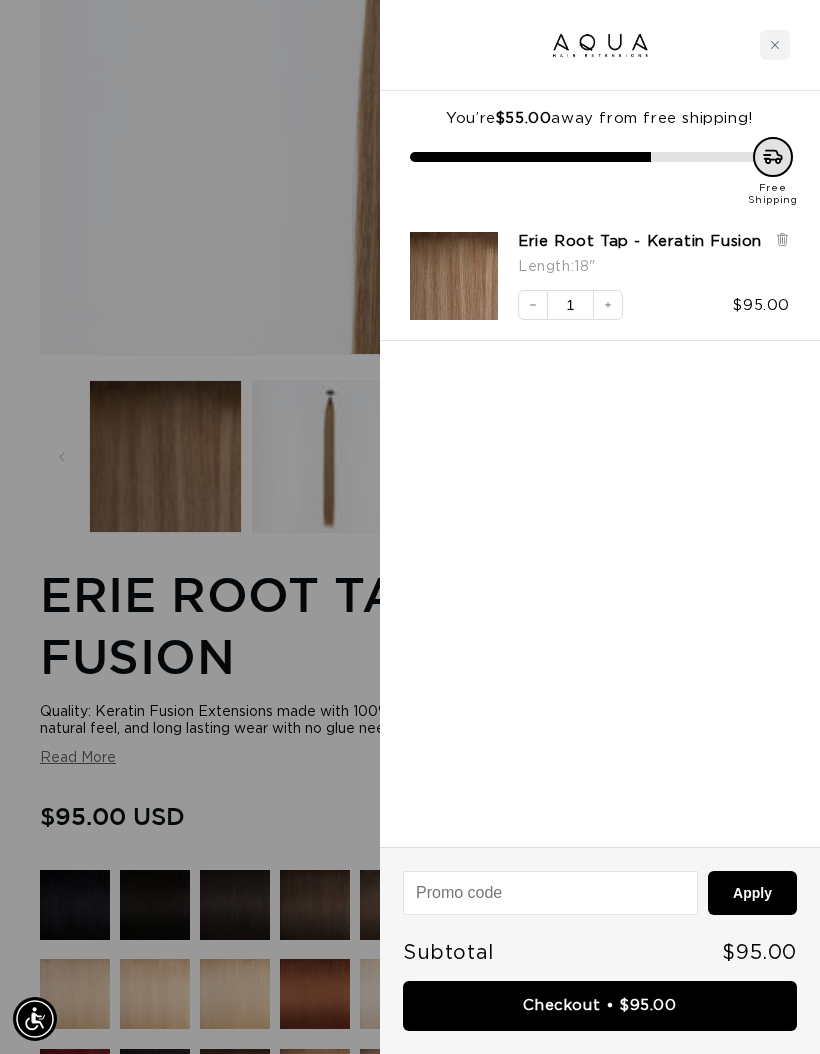 click 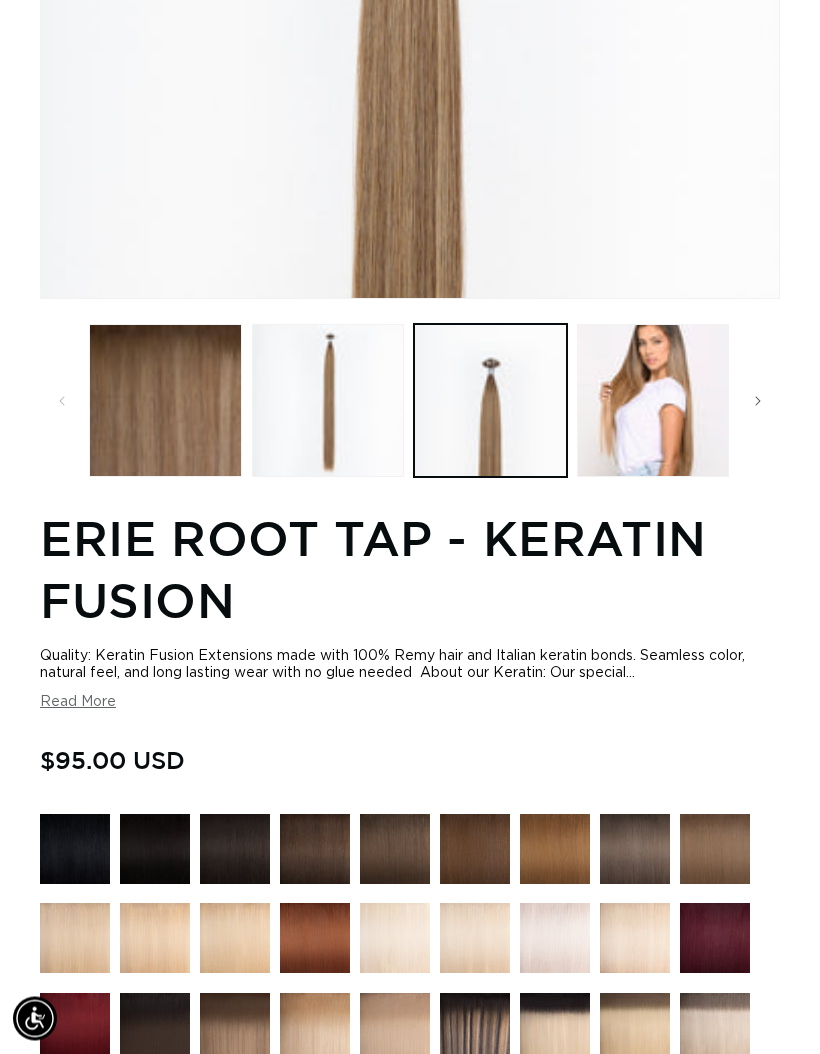 scroll, scrollTop: 742, scrollLeft: 0, axis: vertical 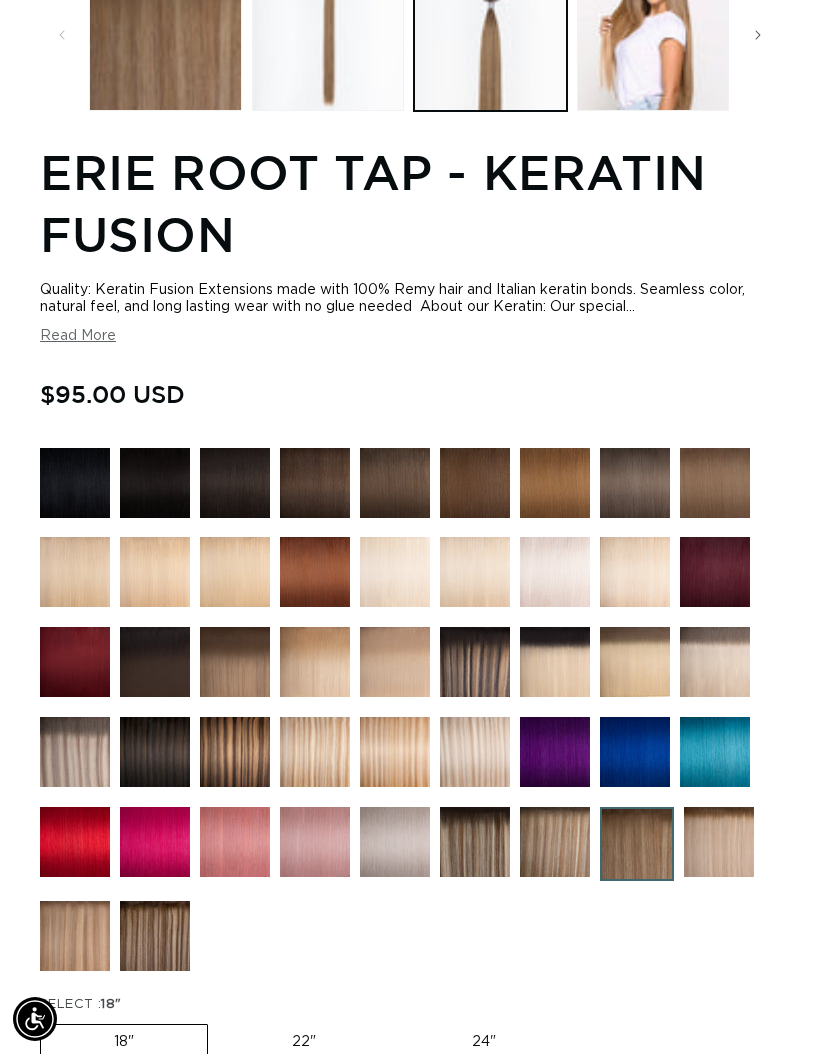 click at bounding box center [719, 842] 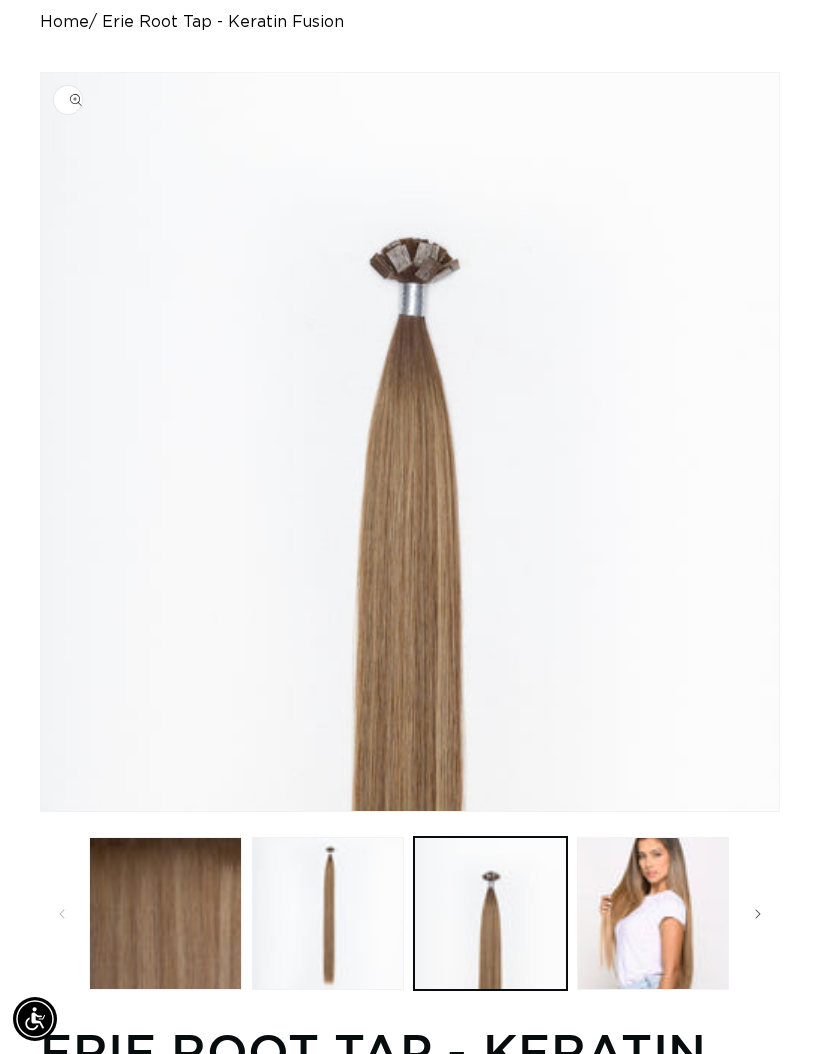 scroll, scrollTop: 1103, scrollLeft: 0, axis: vertical 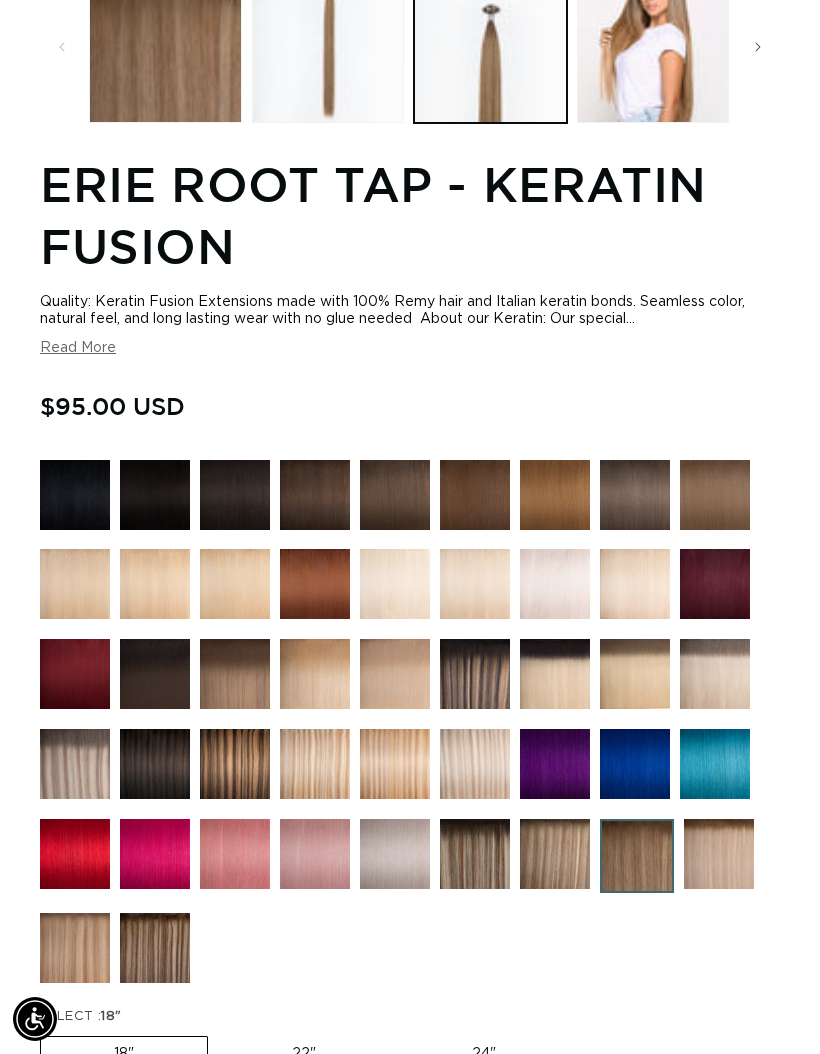 click at bounding box center (315, 674) 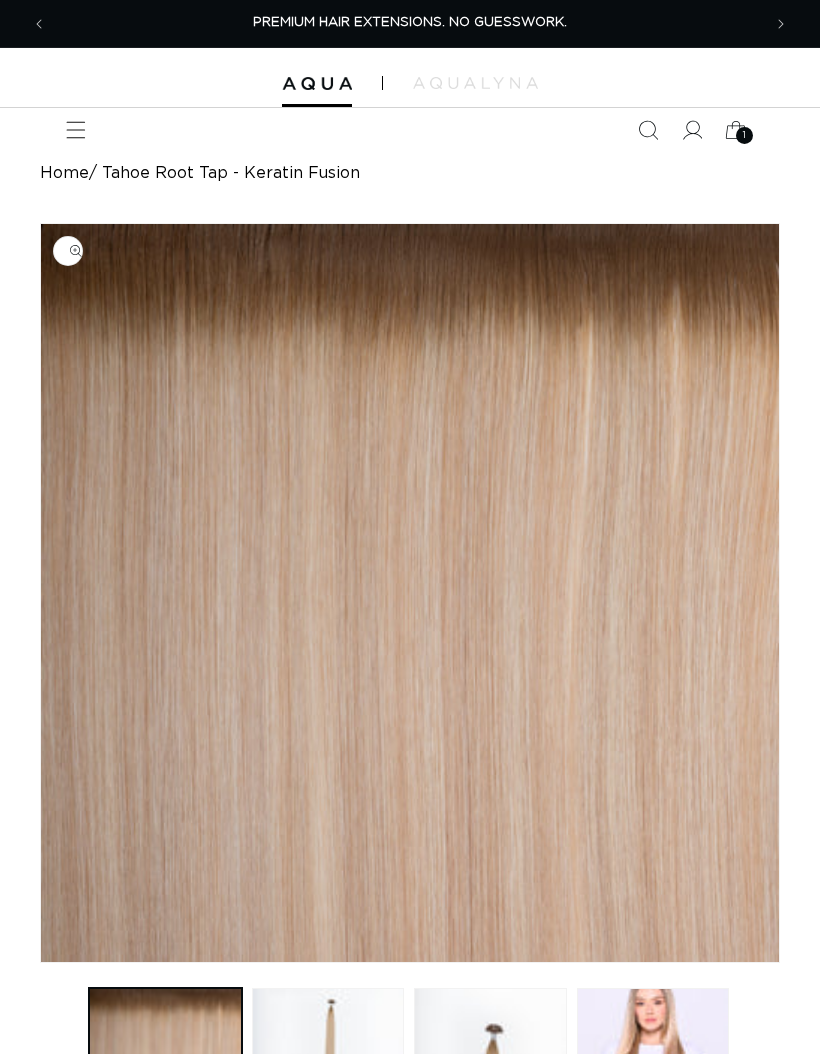 scroll, scrollTop: 0, scrollLeft: 0, axis: both 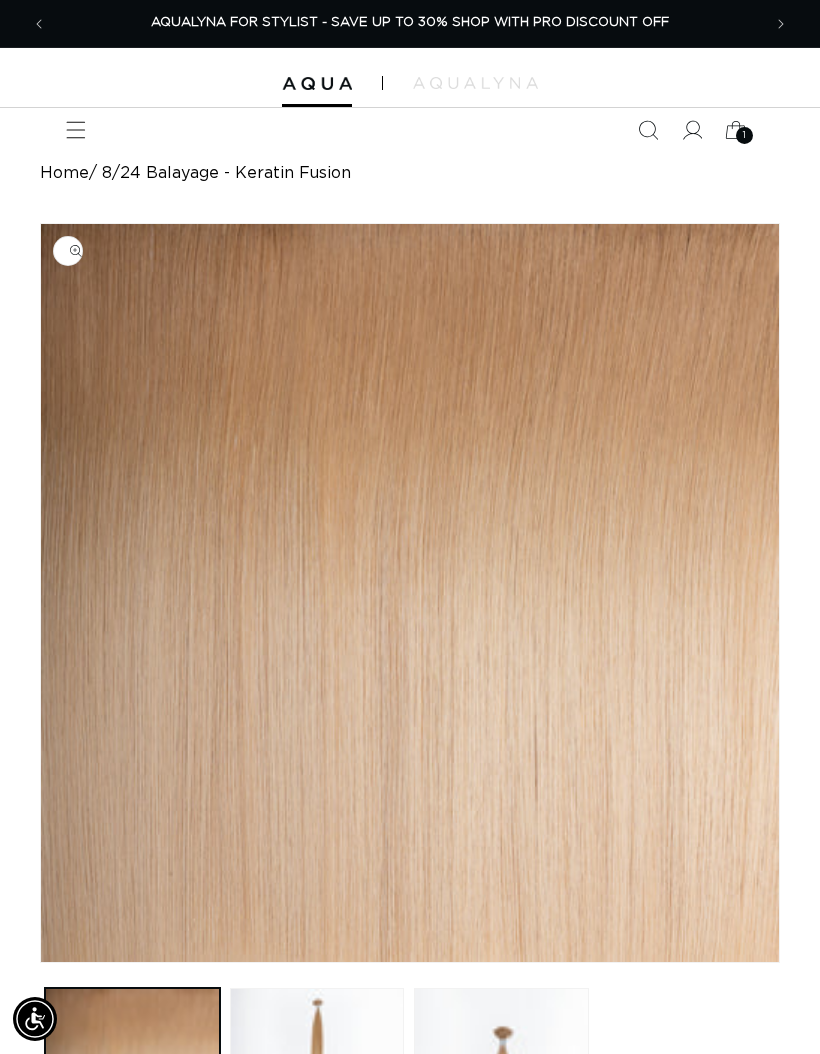 click 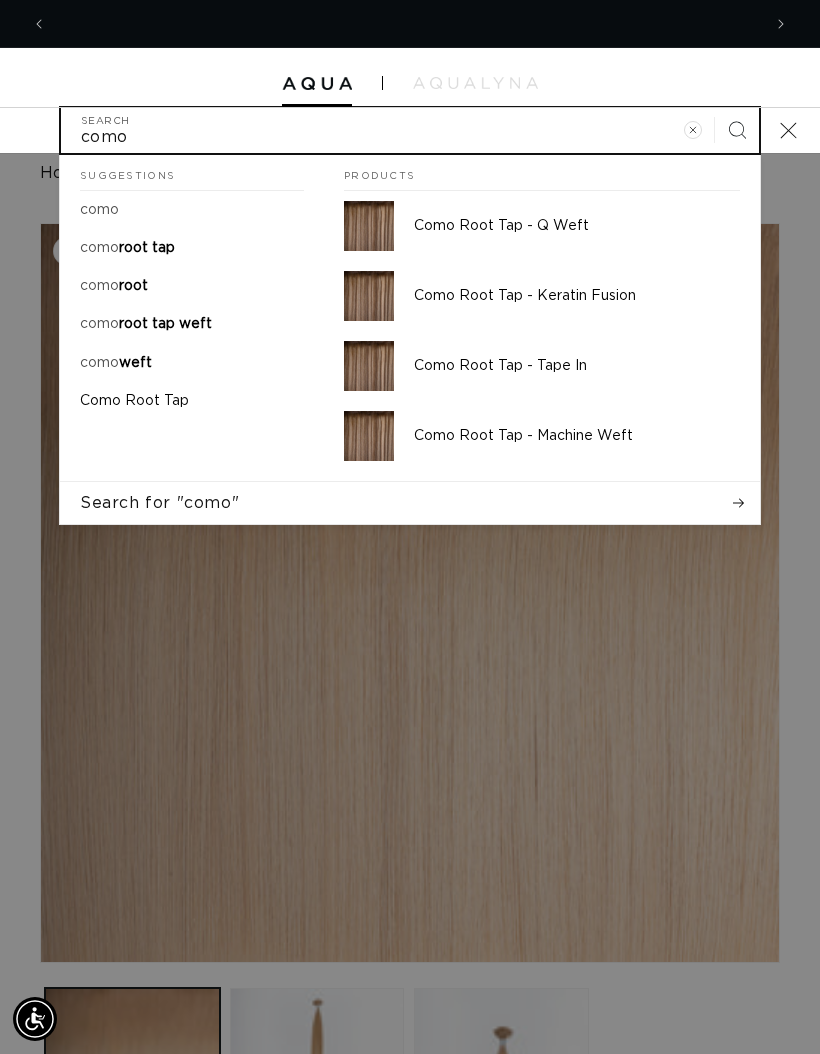 scroll, scrollTop: 0, scrollLeft: 714, axis: horizontal 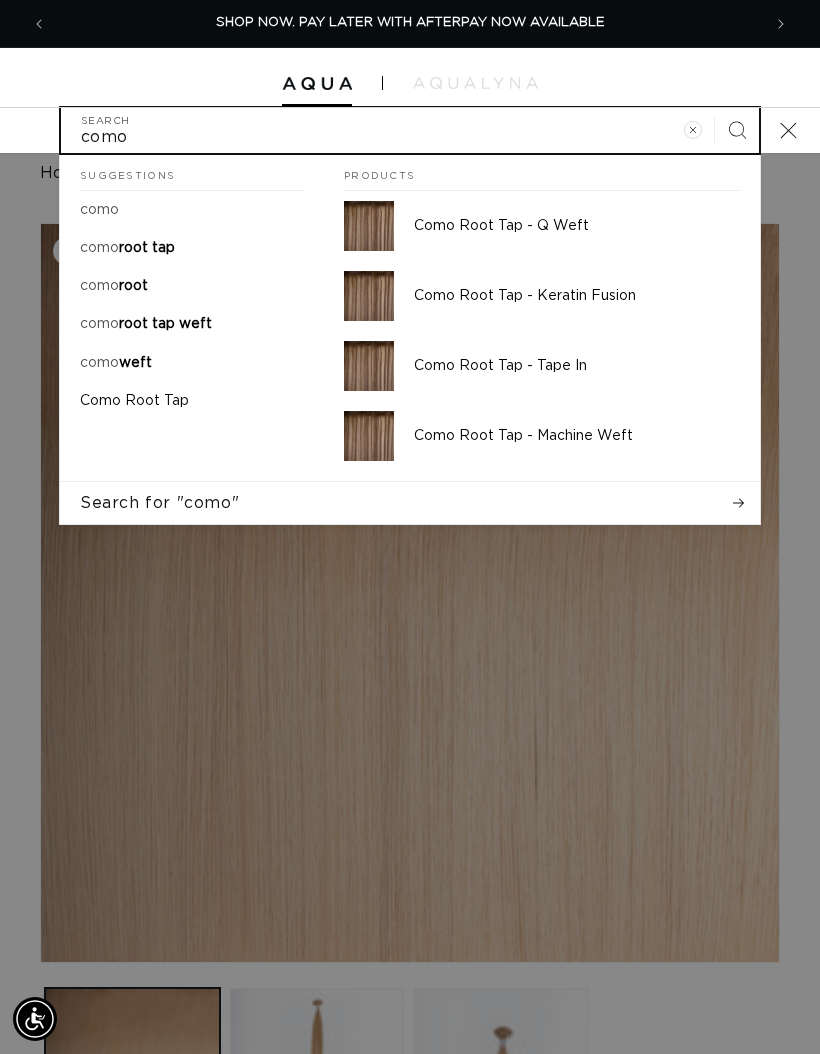type on "como" 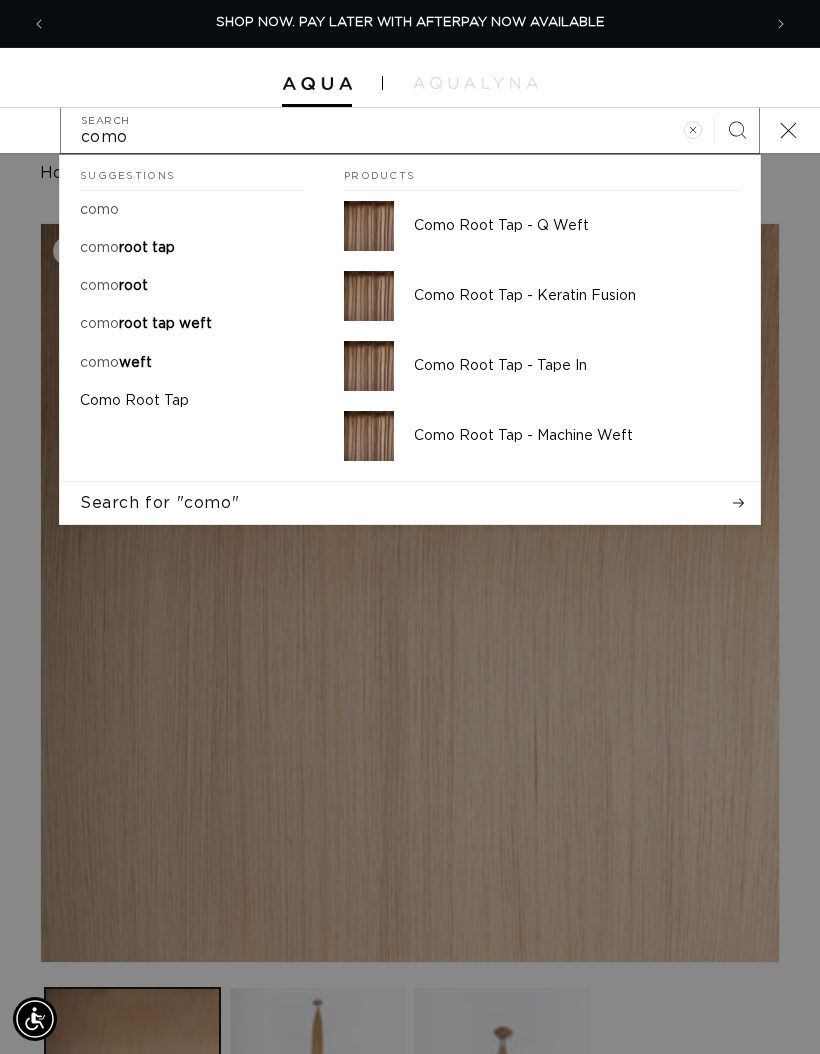 click on "Como Root Tap - Keratin Fusion" at bounding box center (577, 296) 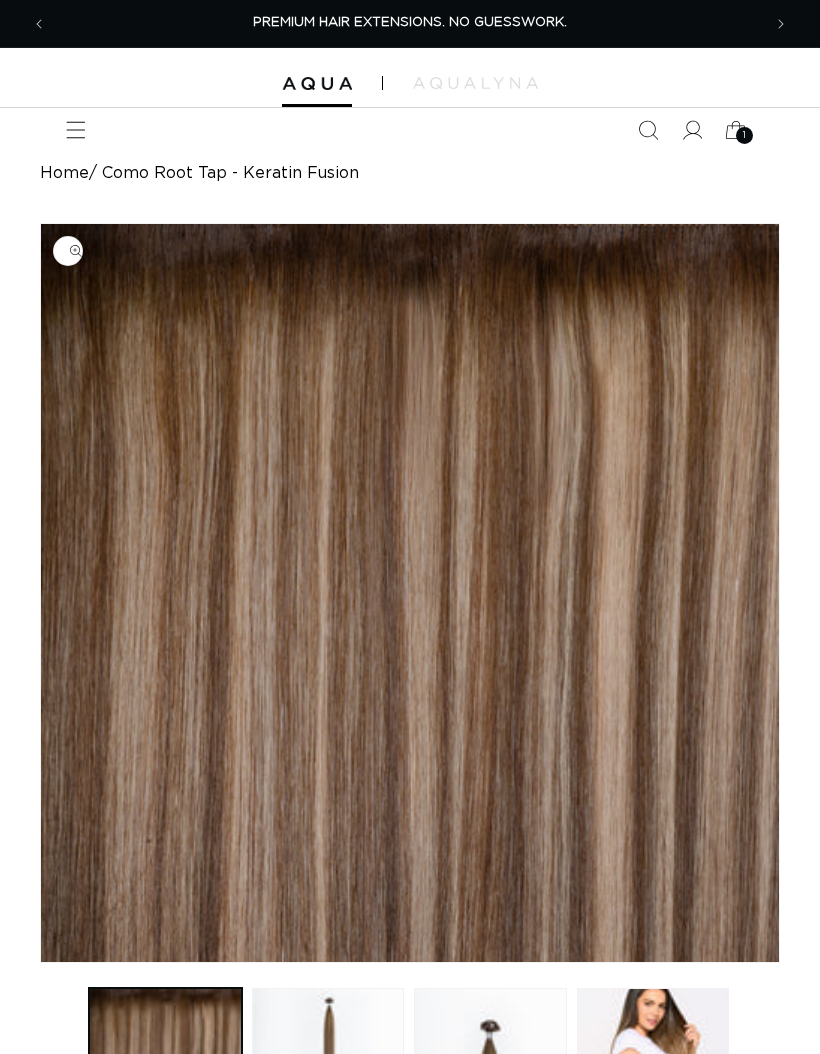 scroll, scrollTop: 0, scrollLeft: 0, axis: both 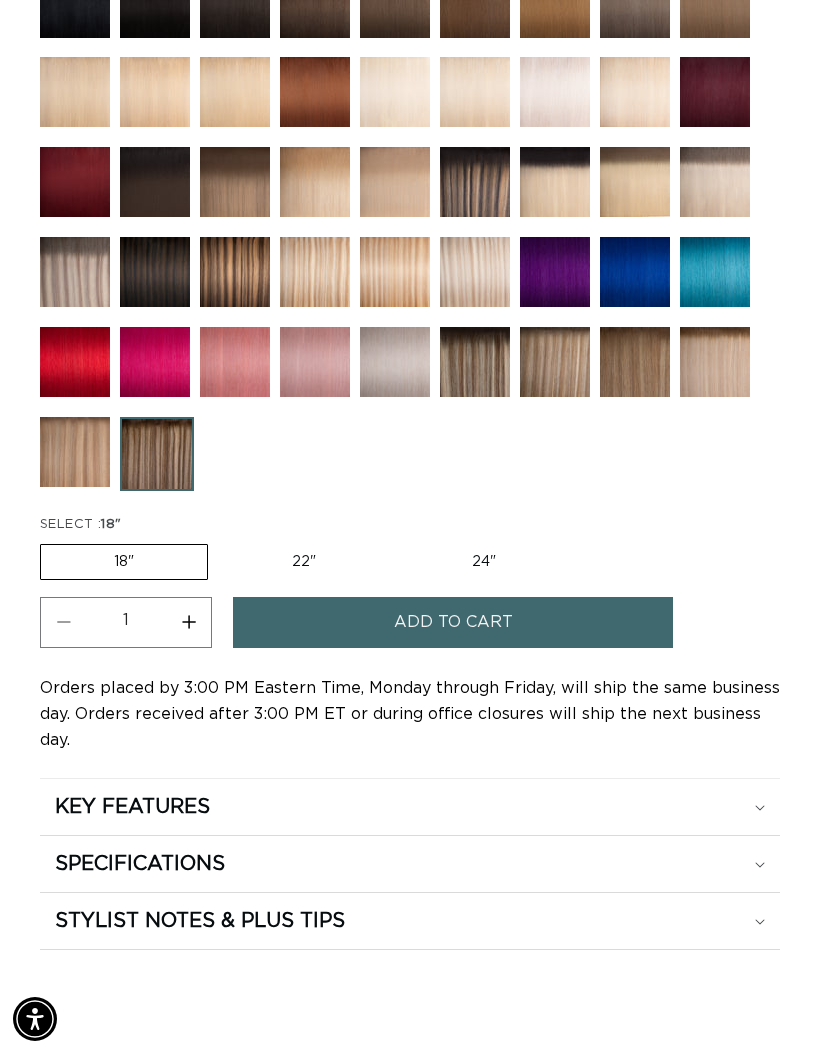 click on "Add to cart" at bounding box center (453, 622) 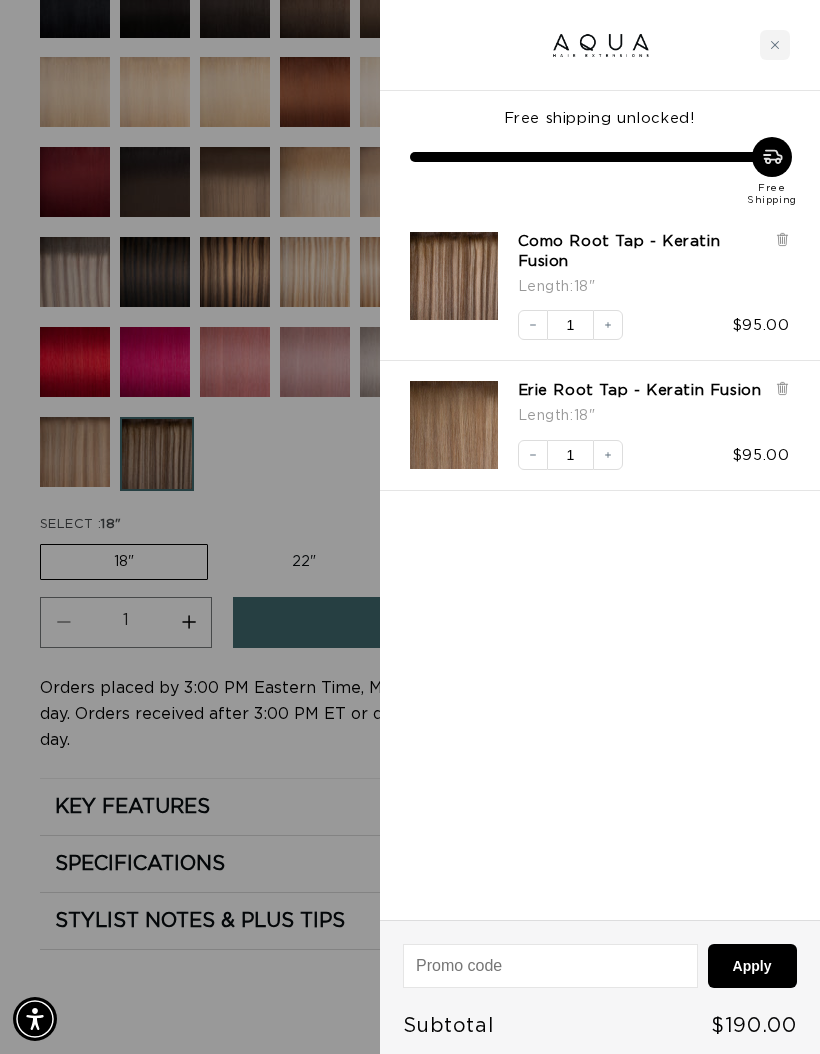 scroll, scrollTop: 0, scrollLeft: 1428, axis: horizontal 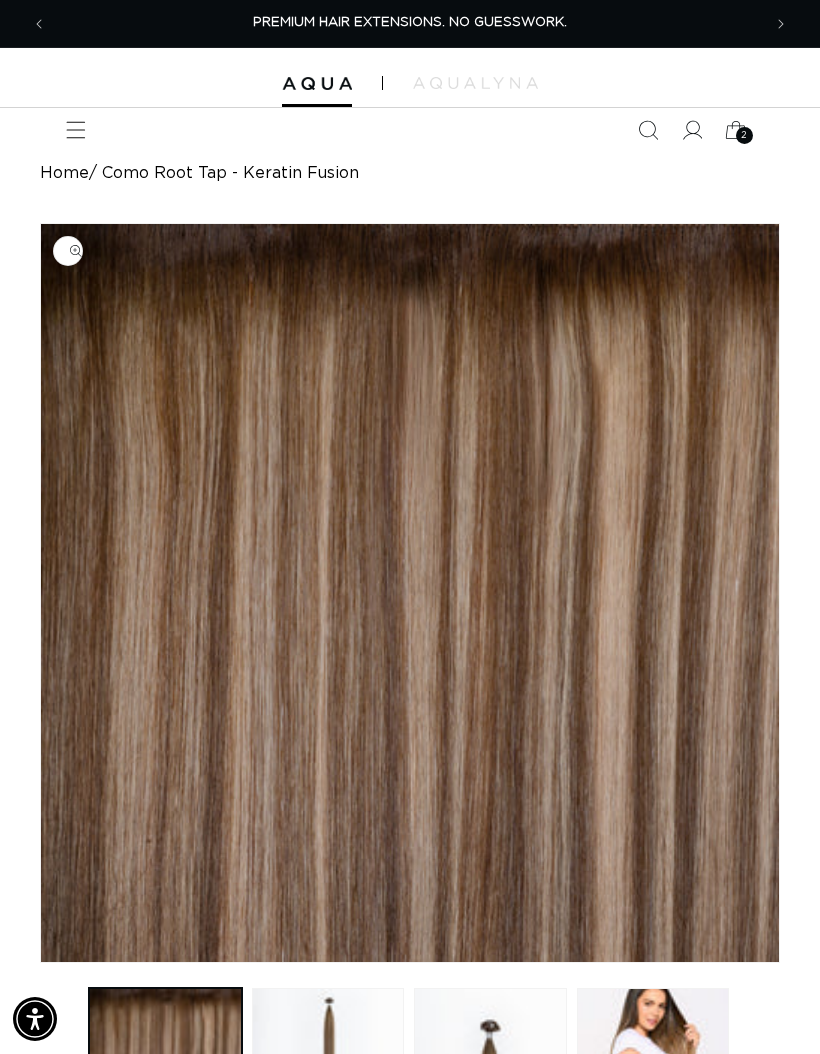 click 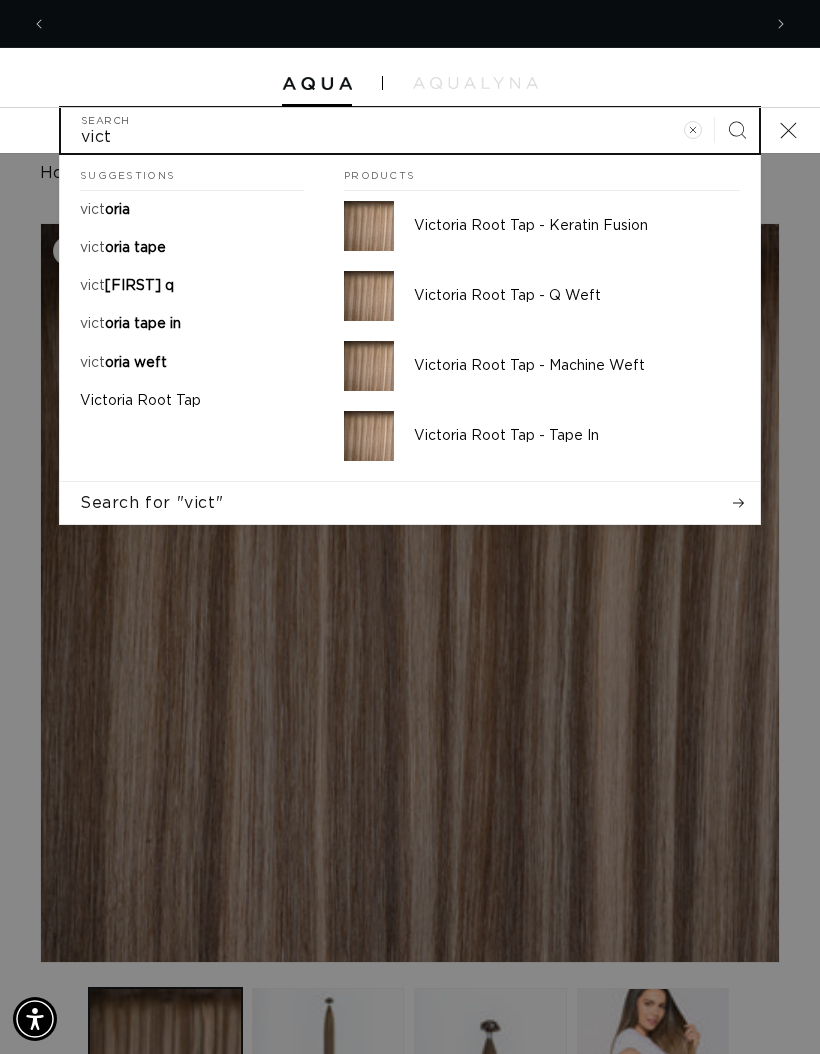 scroll, scrollTop: 0, scrollLeft: 1428, axis: horizontal 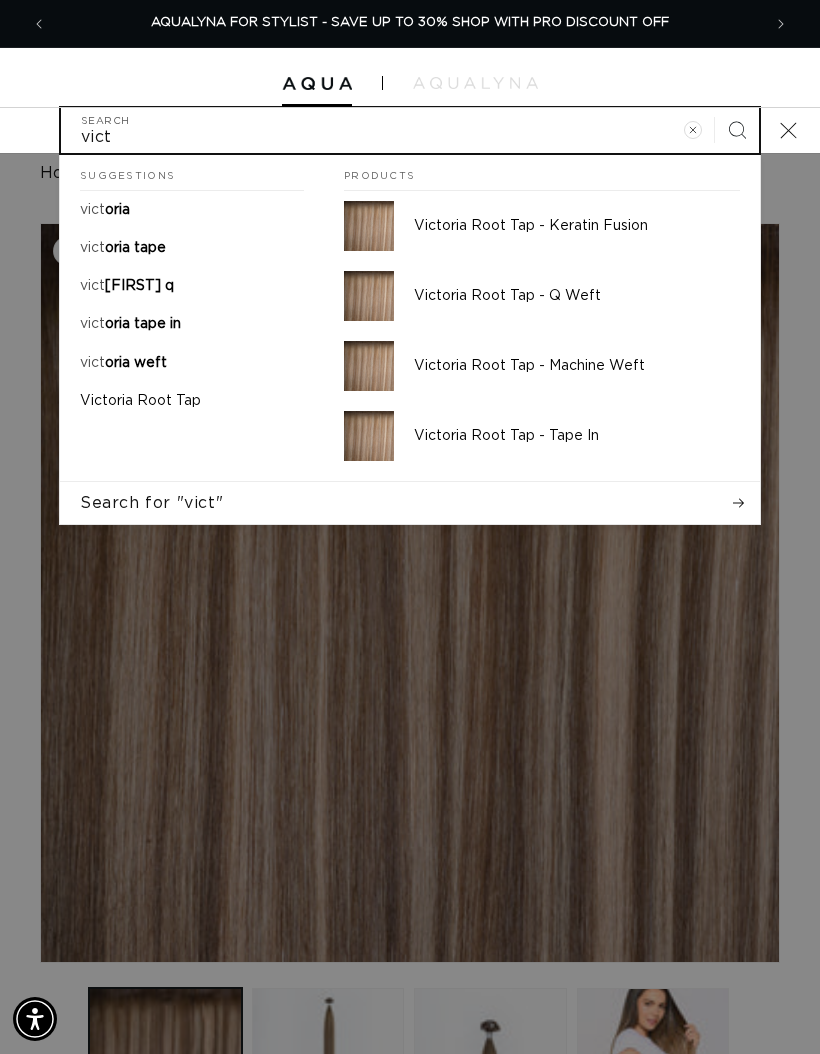 type on "vict" 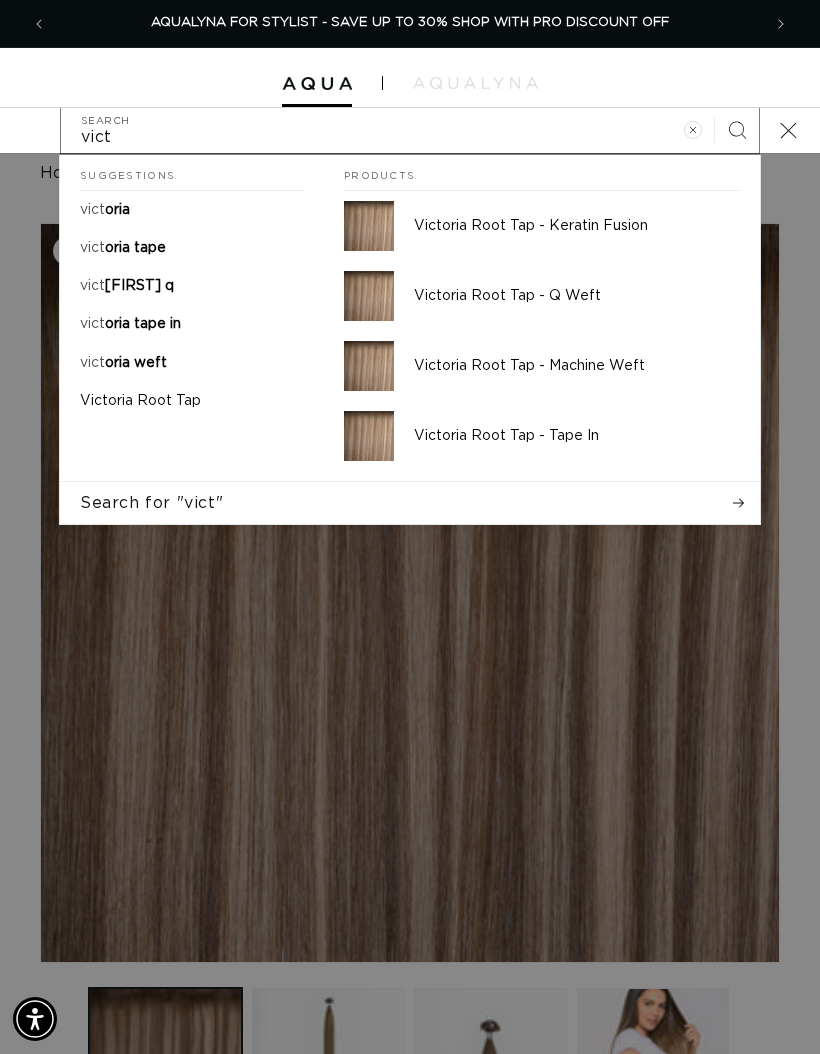 click on "Victoria Root Tap - Keratin Fusion" at bounding box center (577, 226) 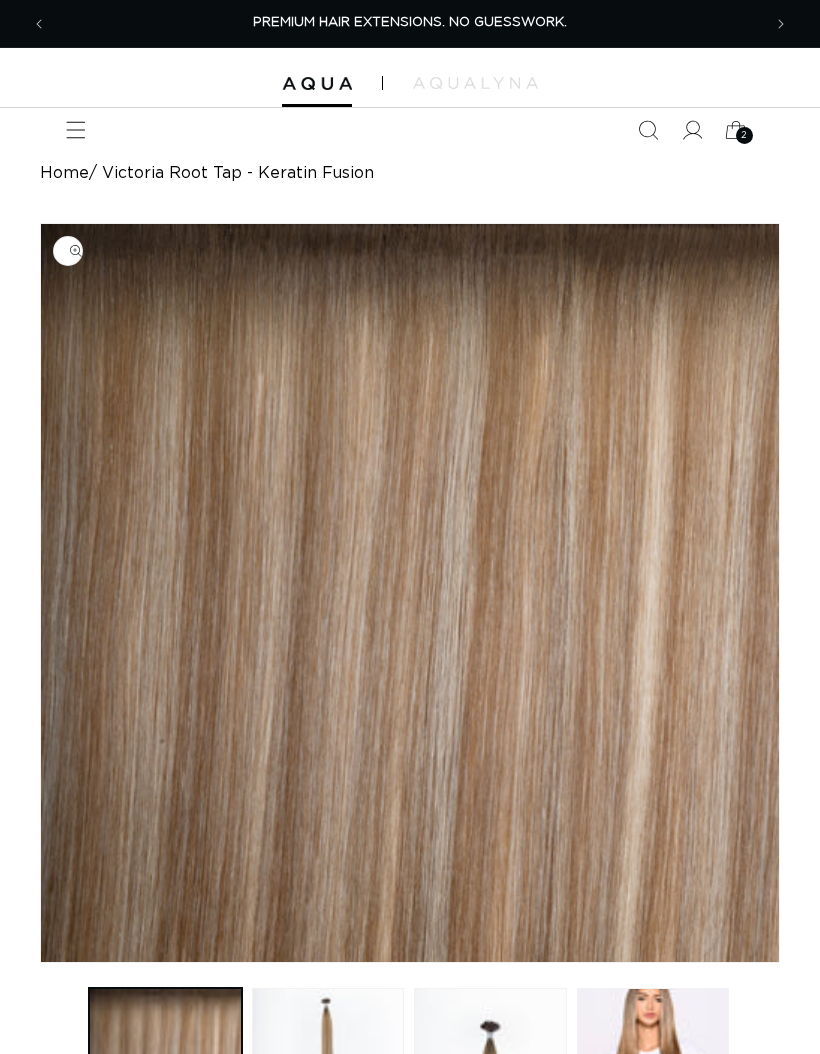 scroll, scrollTop: 0, scrollLeft: 0, axis: both 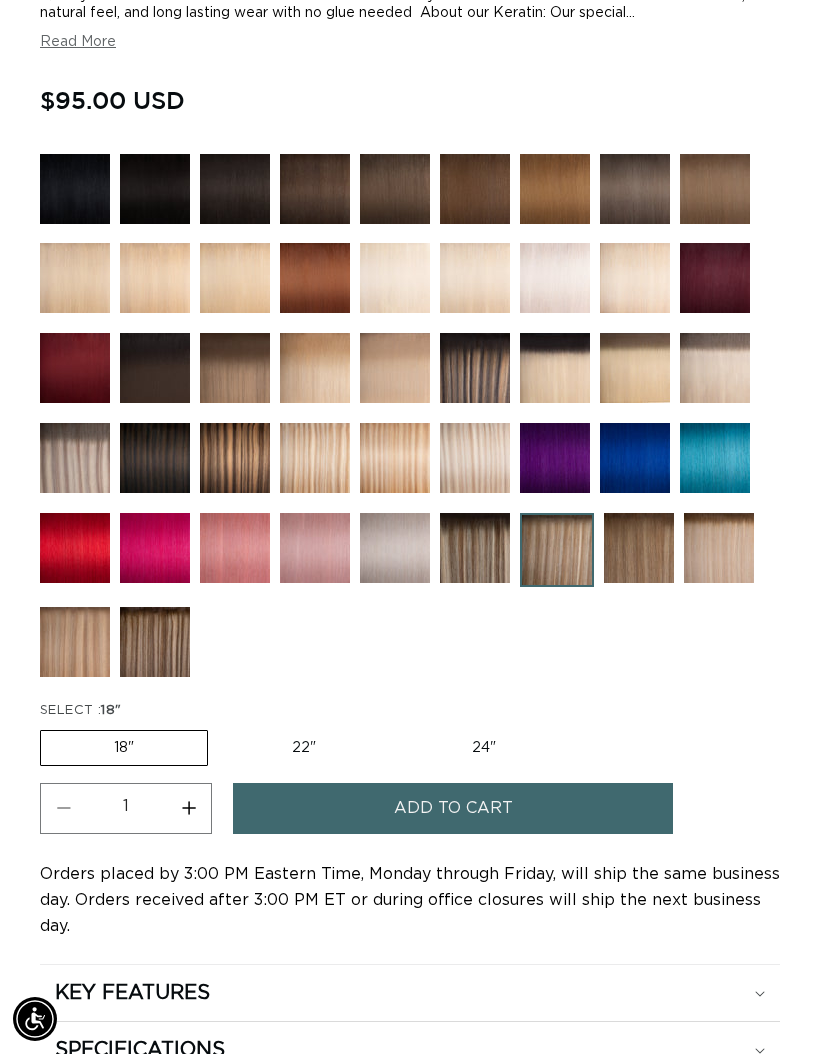 click on "Add to cart" at bounding box center [453, 808] 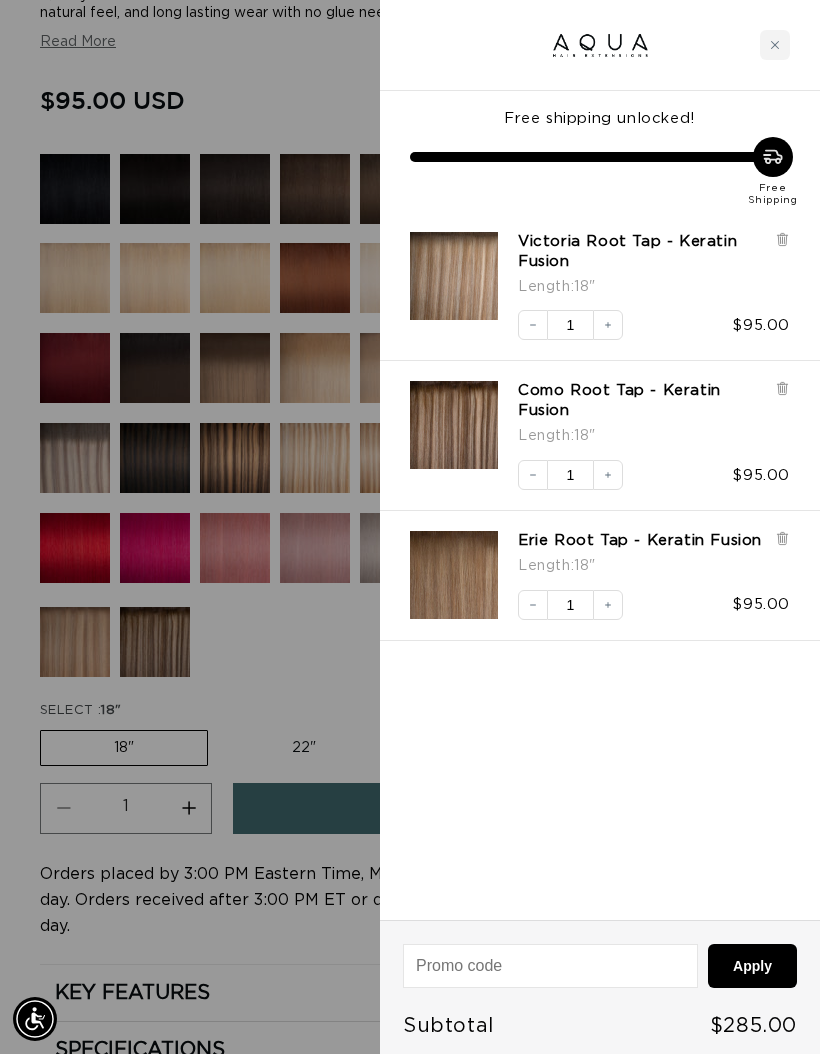 scroll, scrollTop: 0, scrollLeft: 714, axis: horizontal 